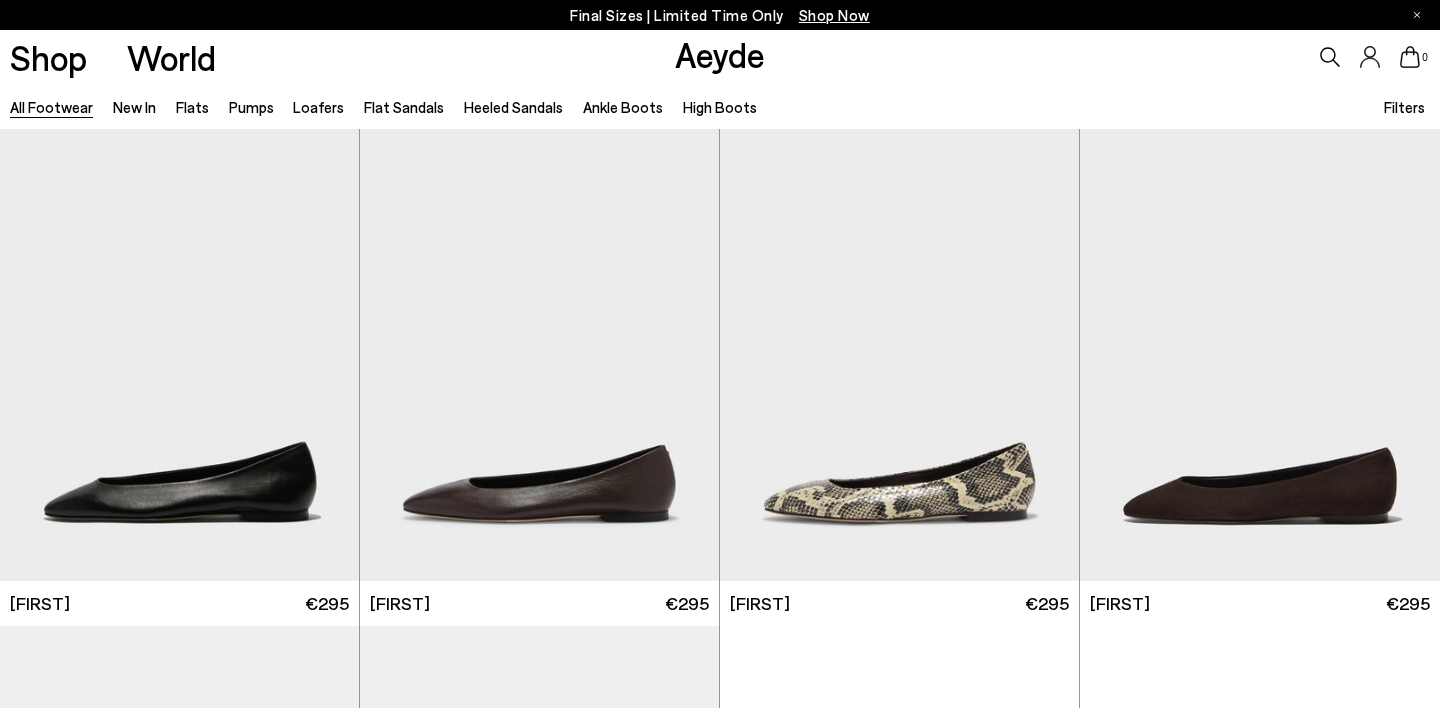 scroll, scrollTop: 0, scrollLeft: 0, axis: both 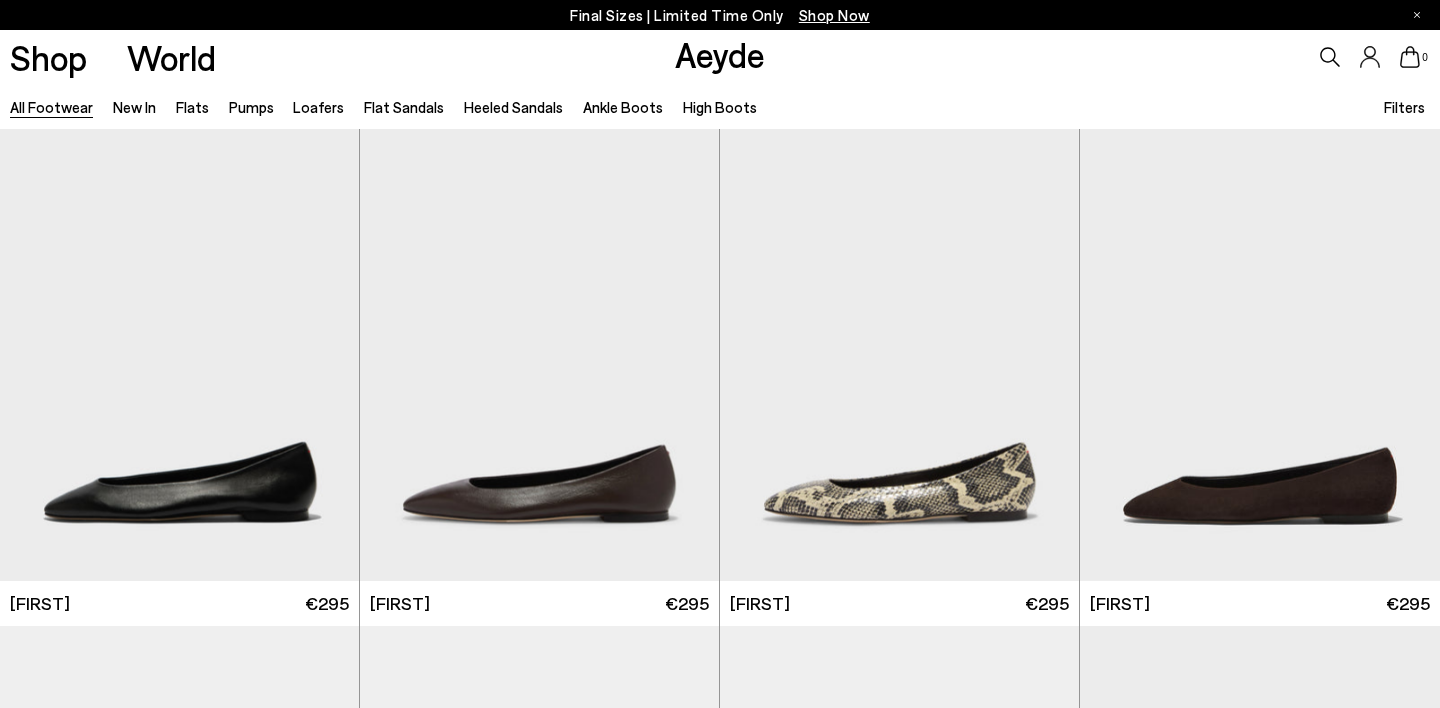 click on "Filters" at bounding box center [1404, 107] 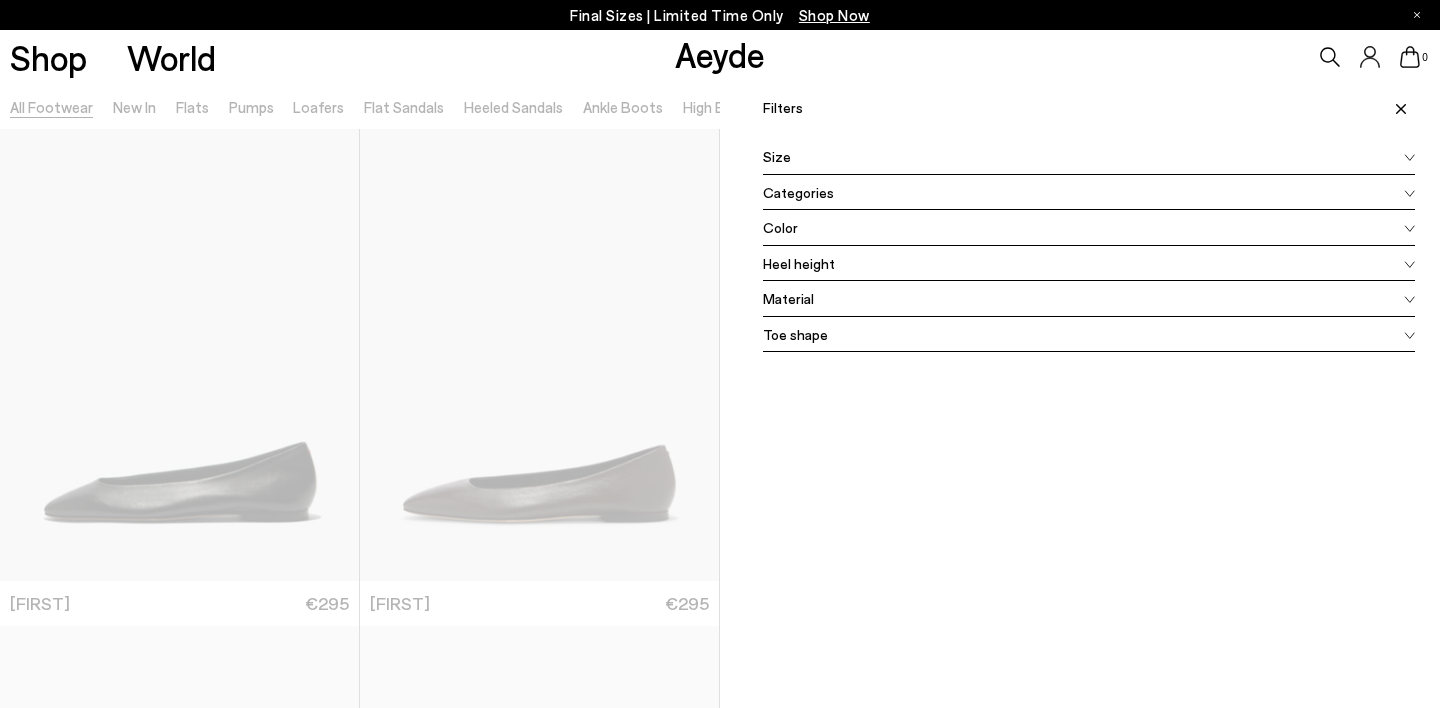 click on "Color" at bounding box center [1089, 228] 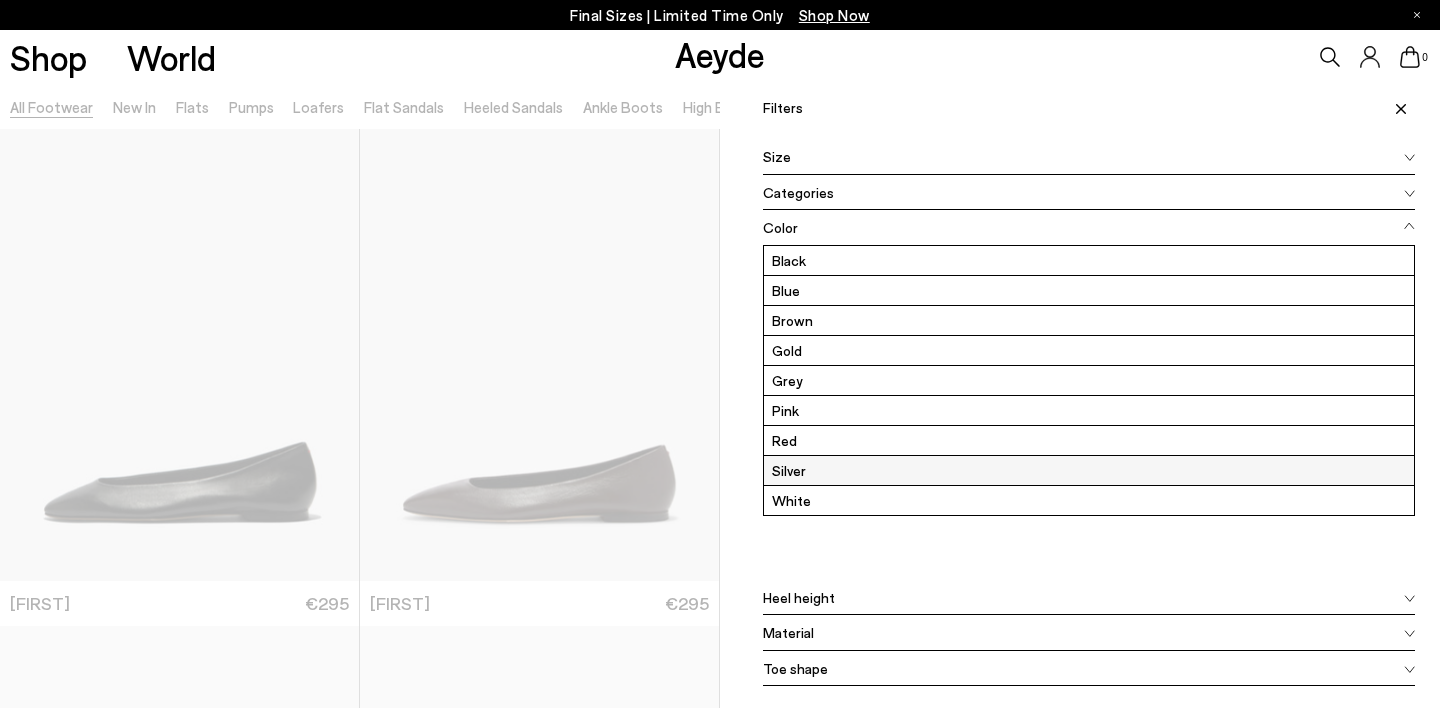 scroll, scrollTop: 30, scrollLeft: 0, axis: vertical 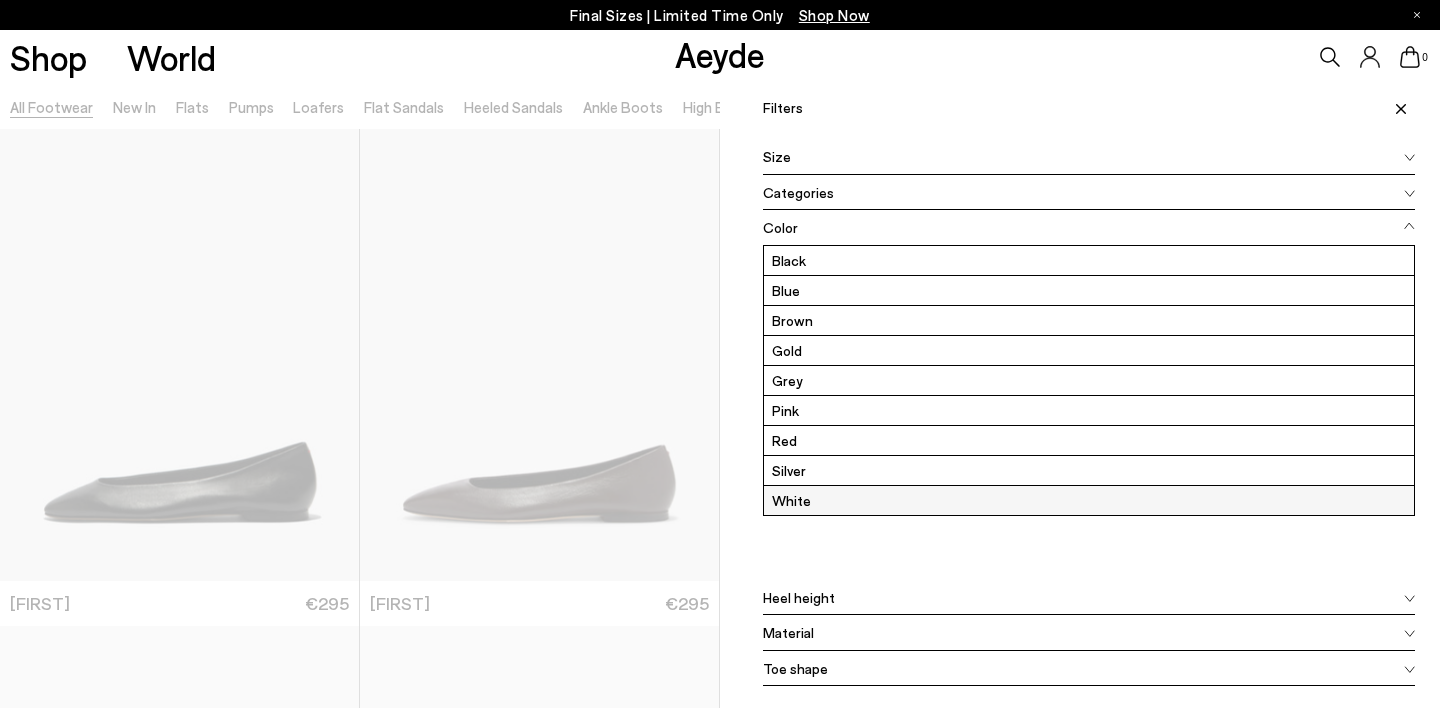 click on "White" at bounding box center (1089, 500) 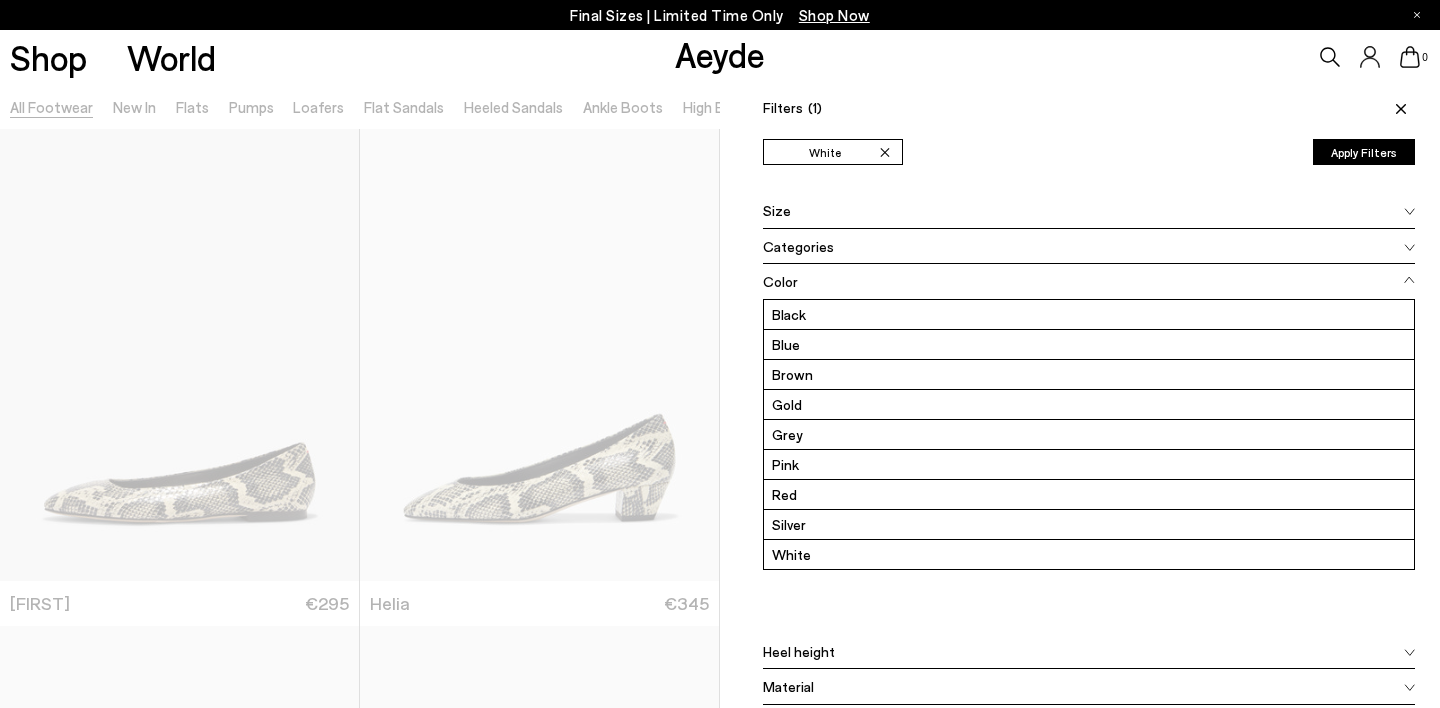 click on "Apply Filters" at bounding box center [1364, 152] 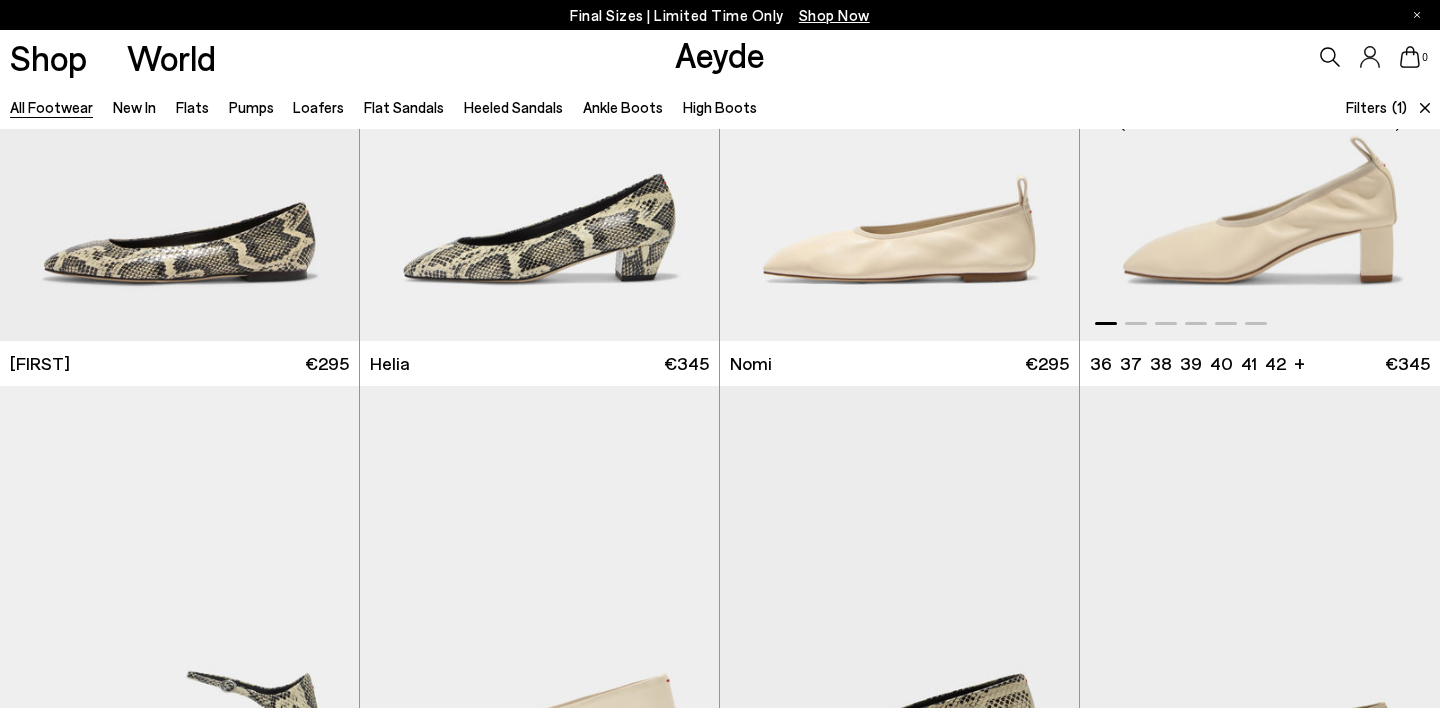 scroll, scrollTop: 244, scrollLeft: 0, axis: vertical 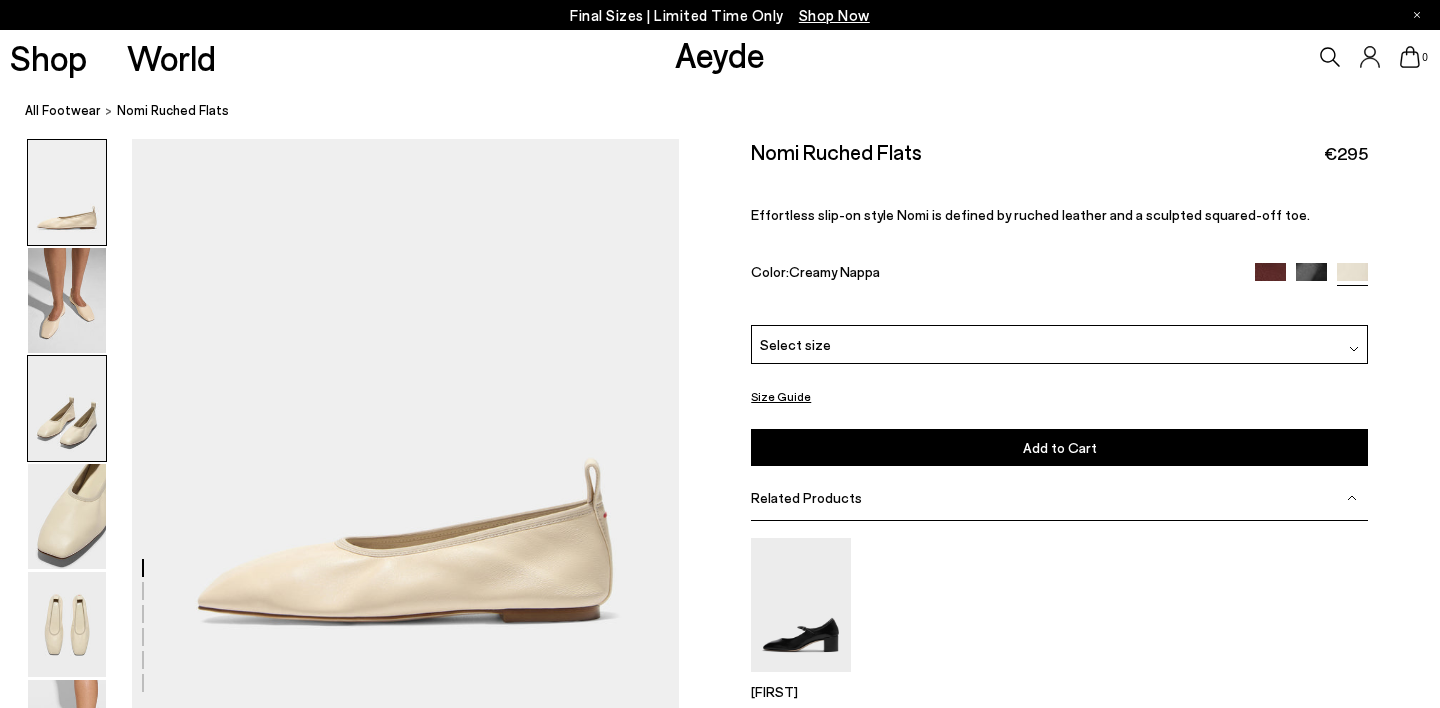 click at bounding box center [67, 408] 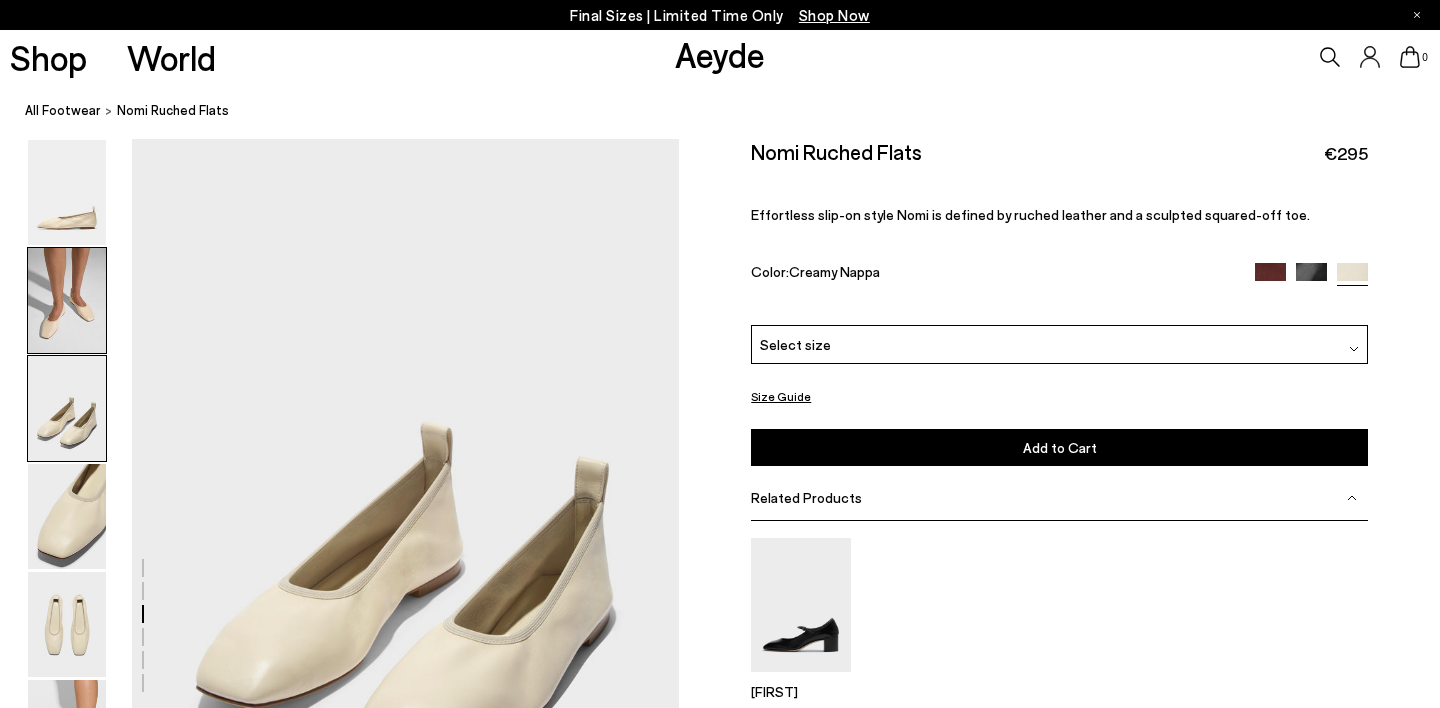click at bounding box center [67, 300] 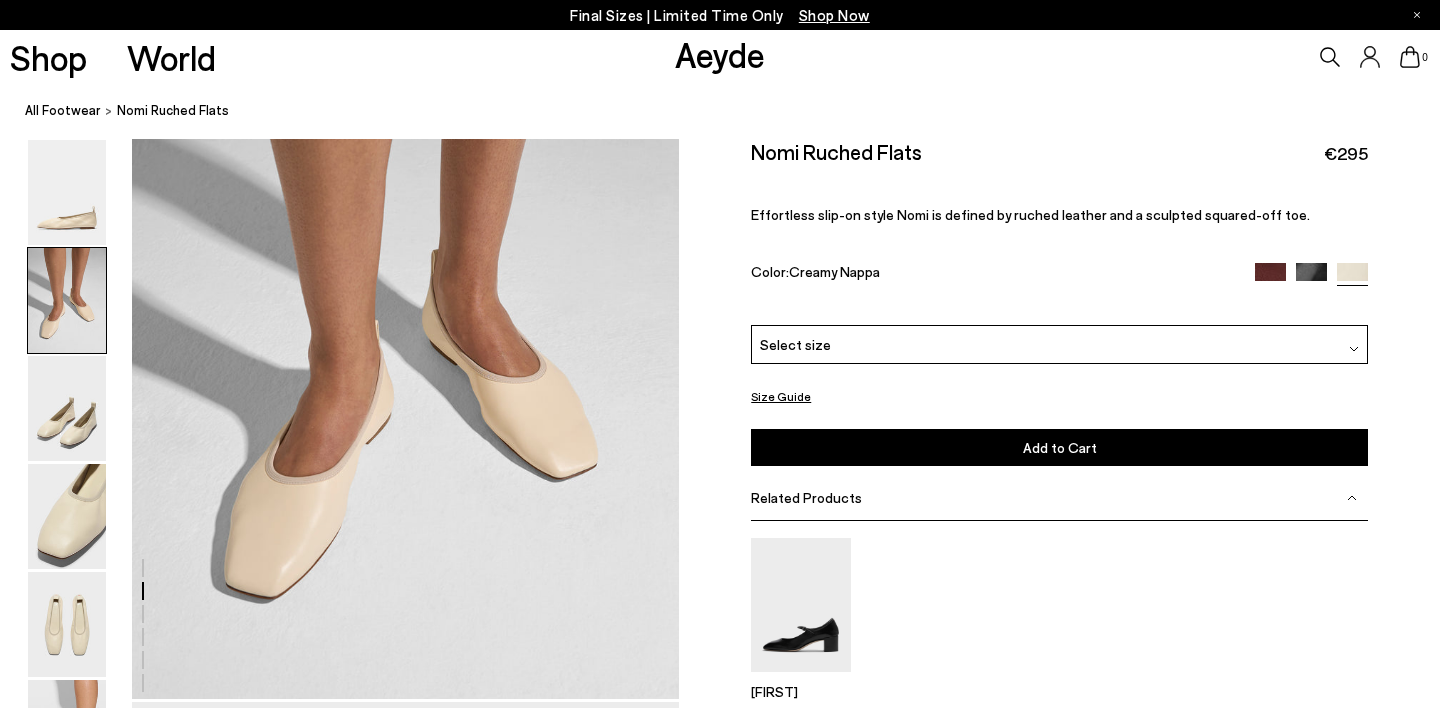 scroll, scrollTop: 753, scrollLeft: 0, axis: vertical 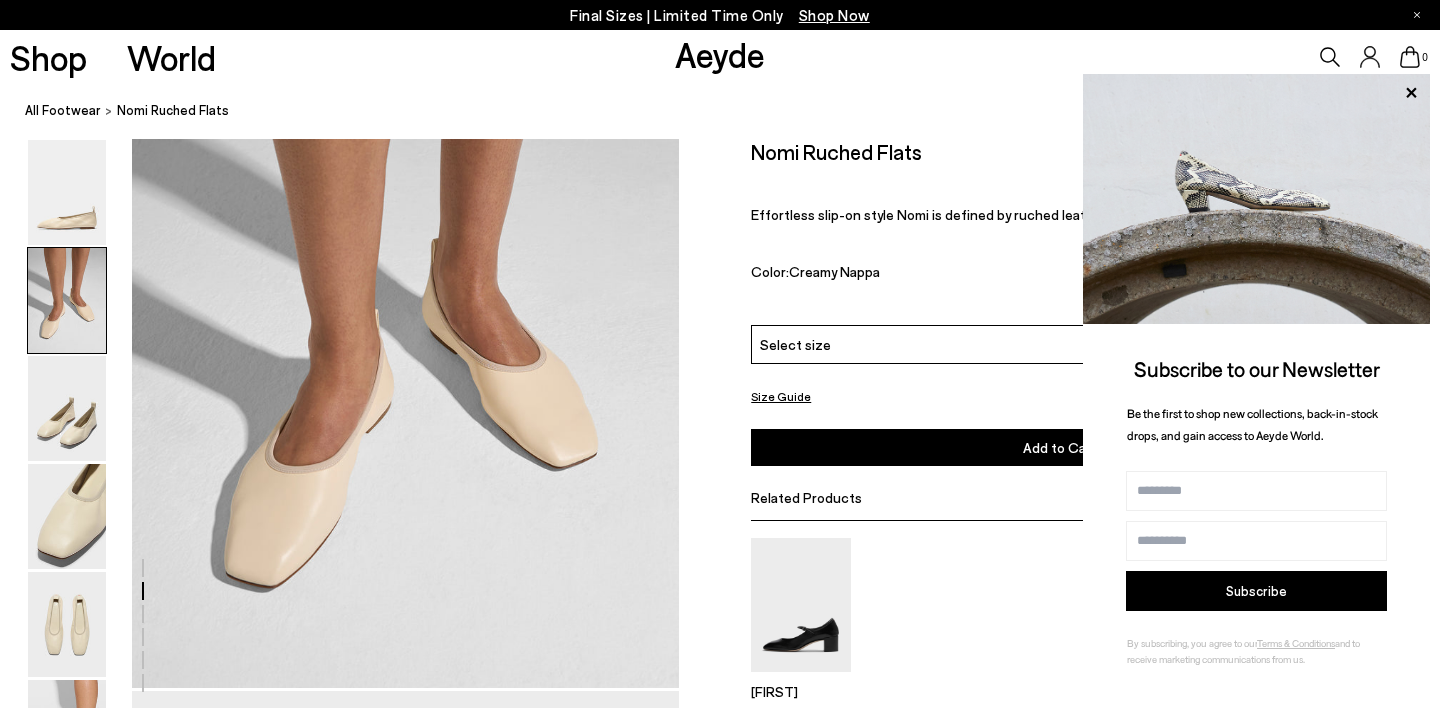 click on "Select size" at bounding box center [1059, 344] 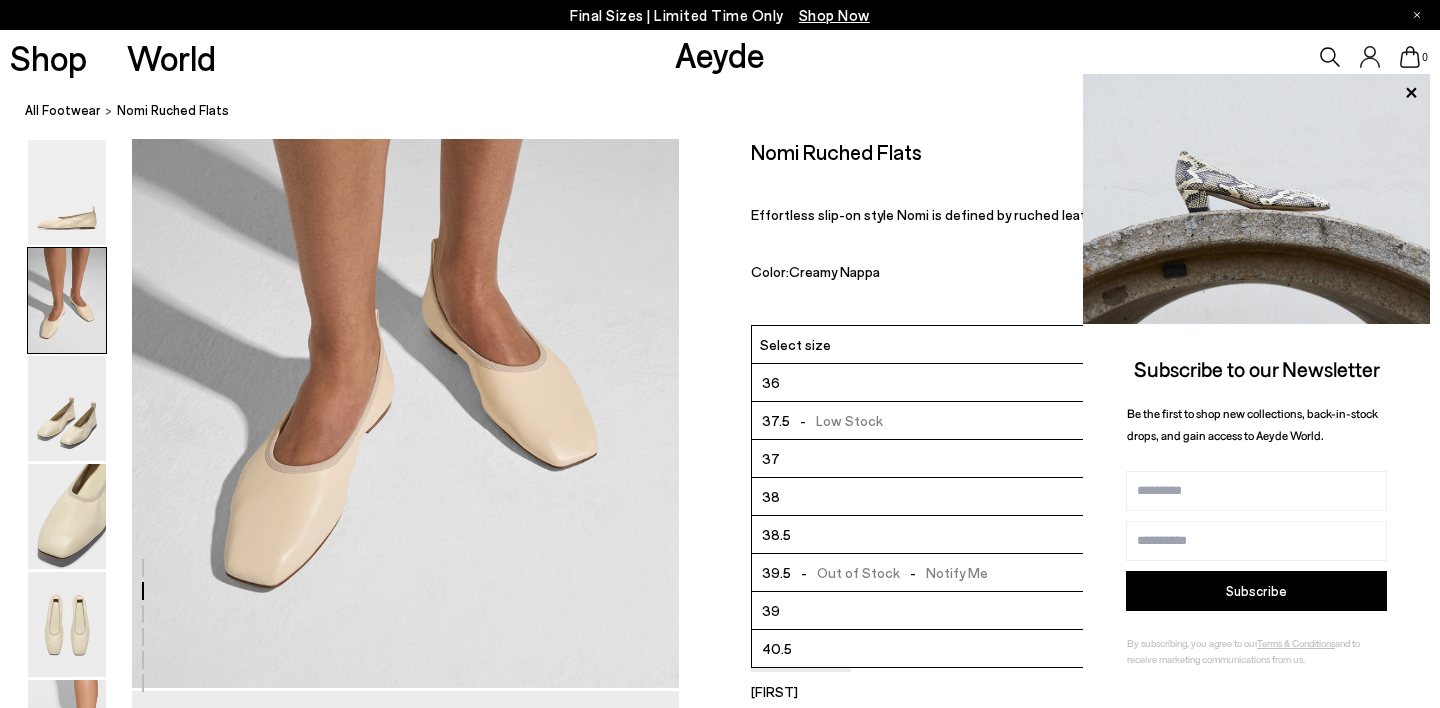 click on "37" at bounding box center (1059, 459) 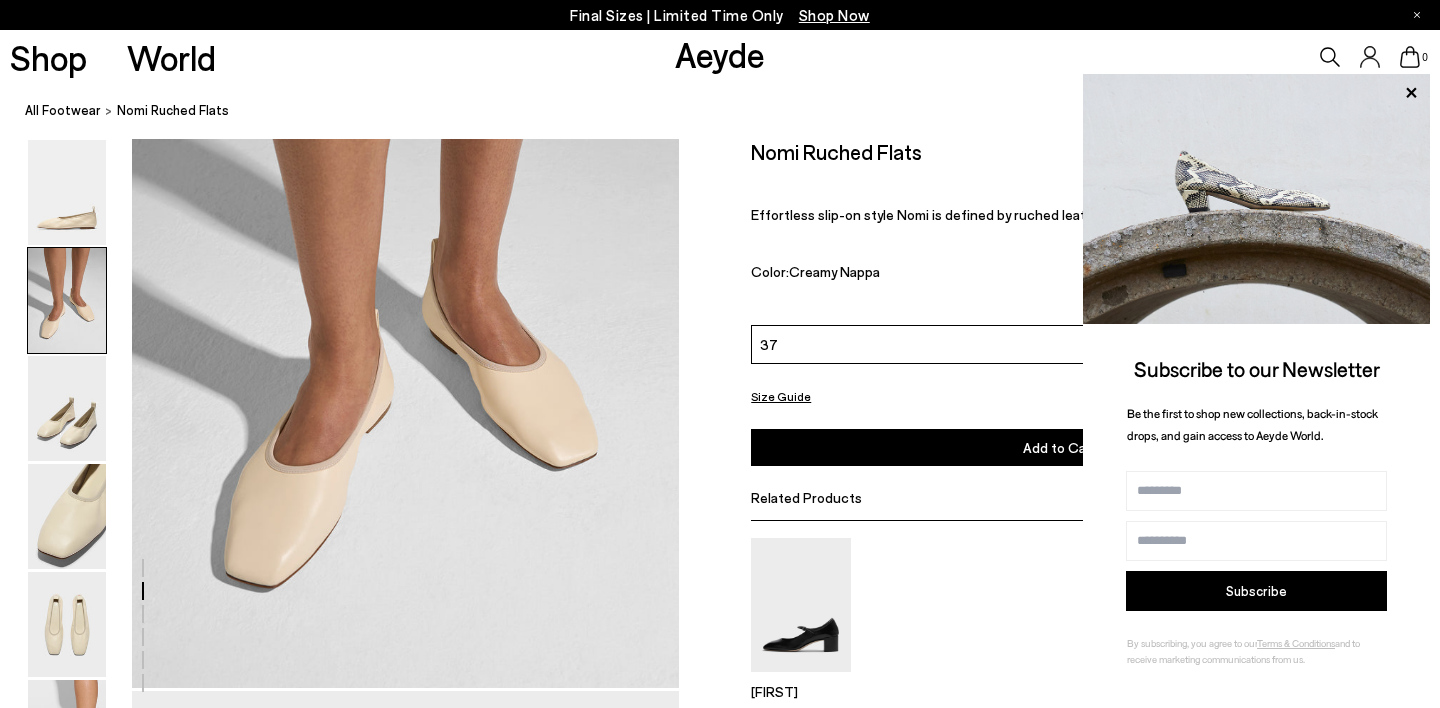 click on "Add to Cart Select a Size First" at bounding box center [1059, 447] 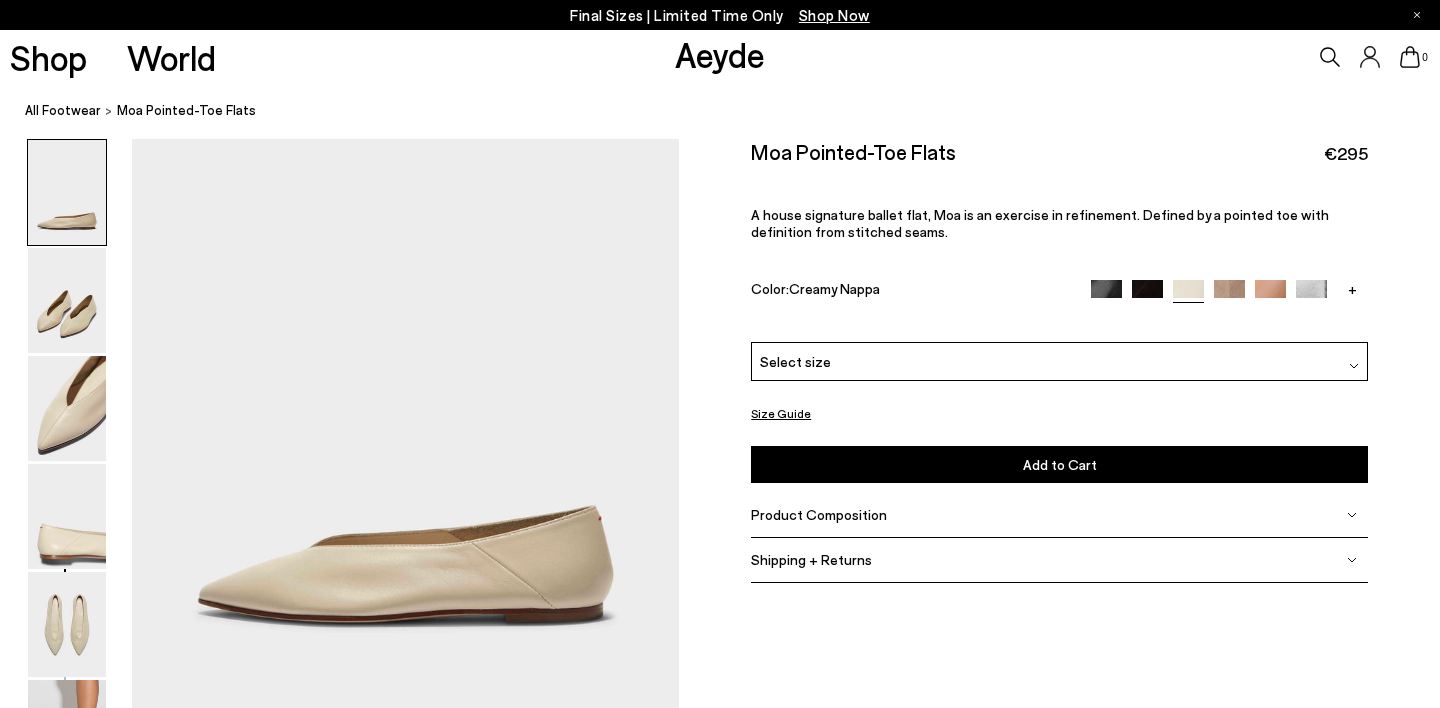 scroll, scrollTop: 0, scrollLeft: 0, axis: both 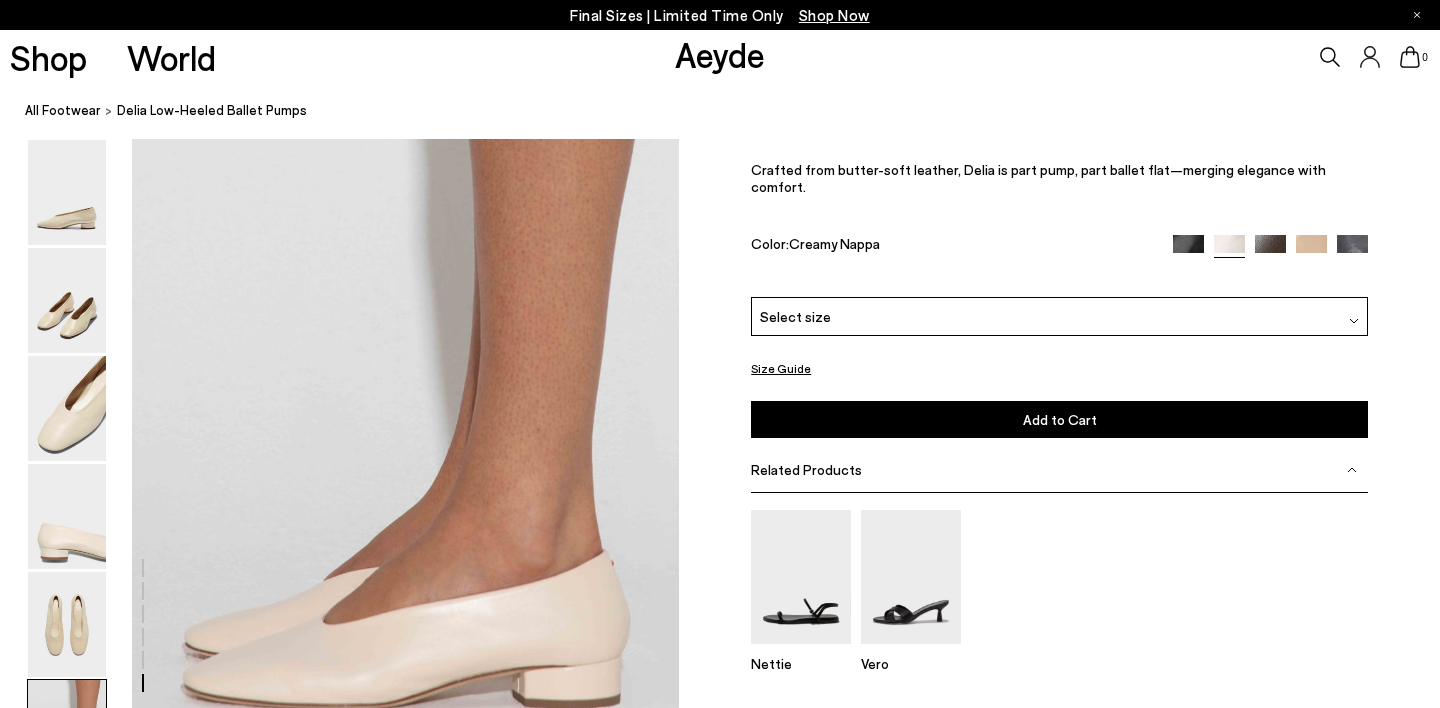 click on "Select size" at bounding box center [1059, 317] 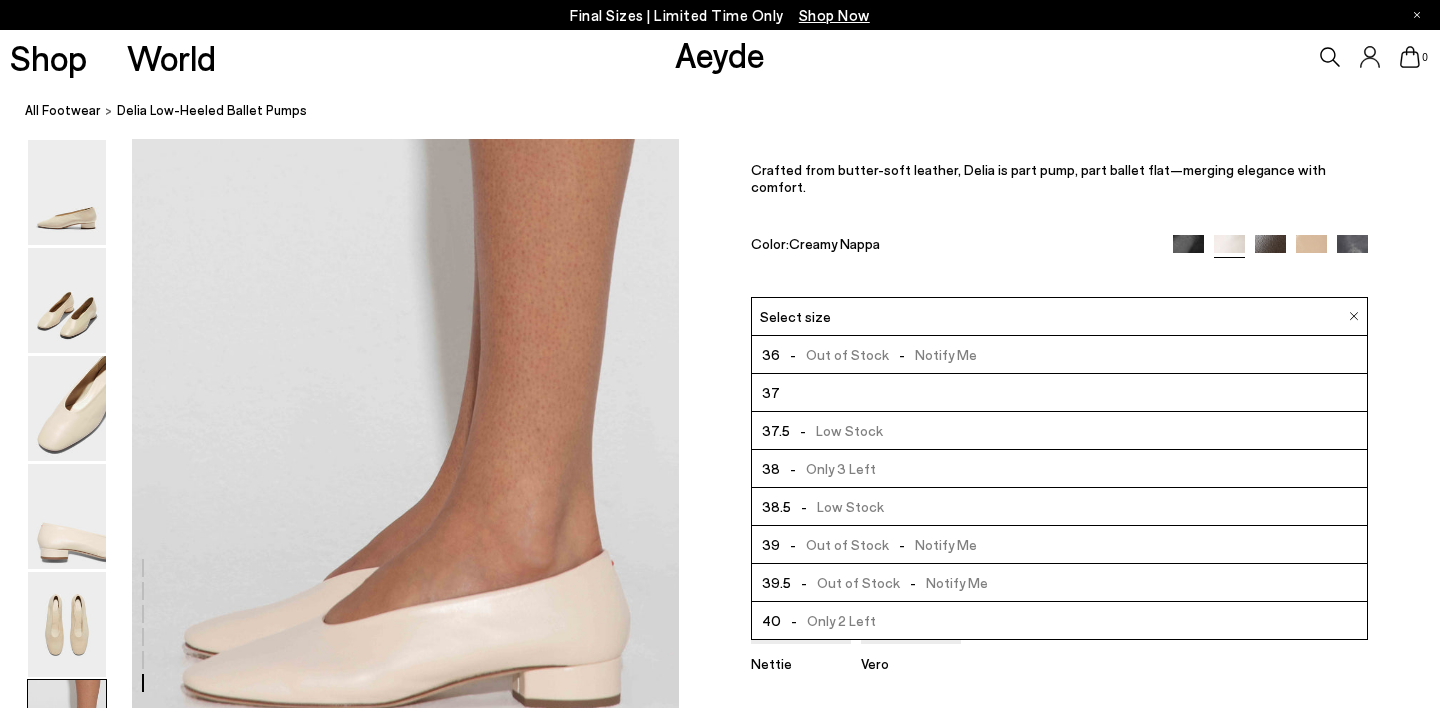 click on "37" at bounding box center [1059, 394] 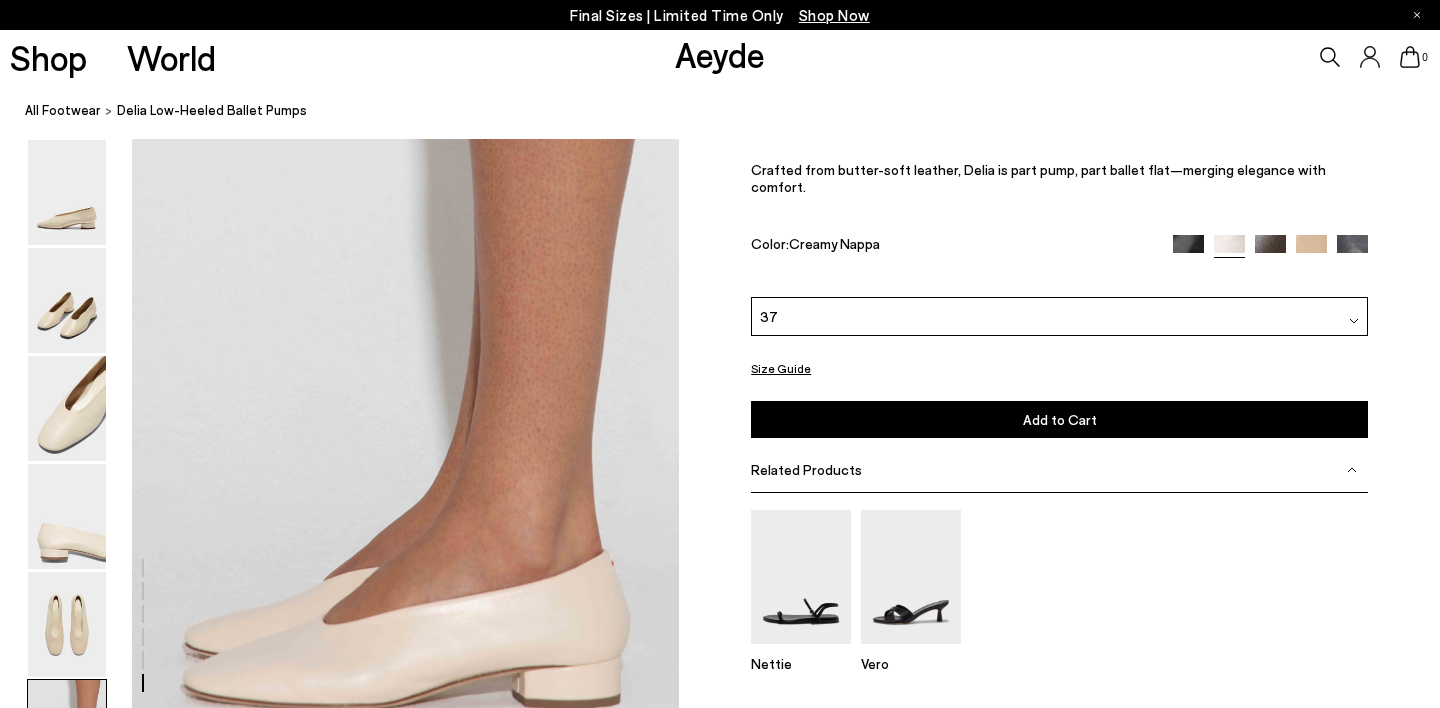 click on "Add to Cart Select a Size First" at bounding box center (1059, 419) 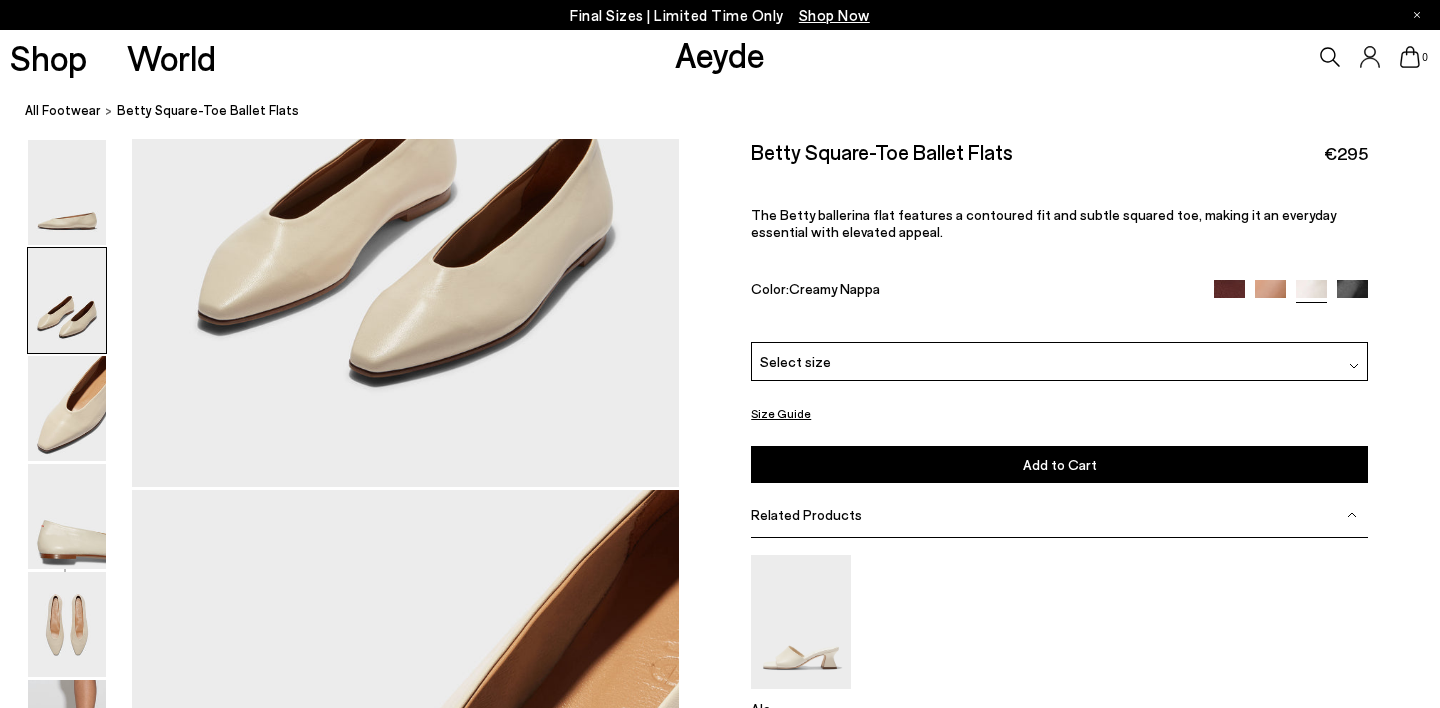 scroll, scrollTop: 1078, scrollLeft: 0, axis: vertical 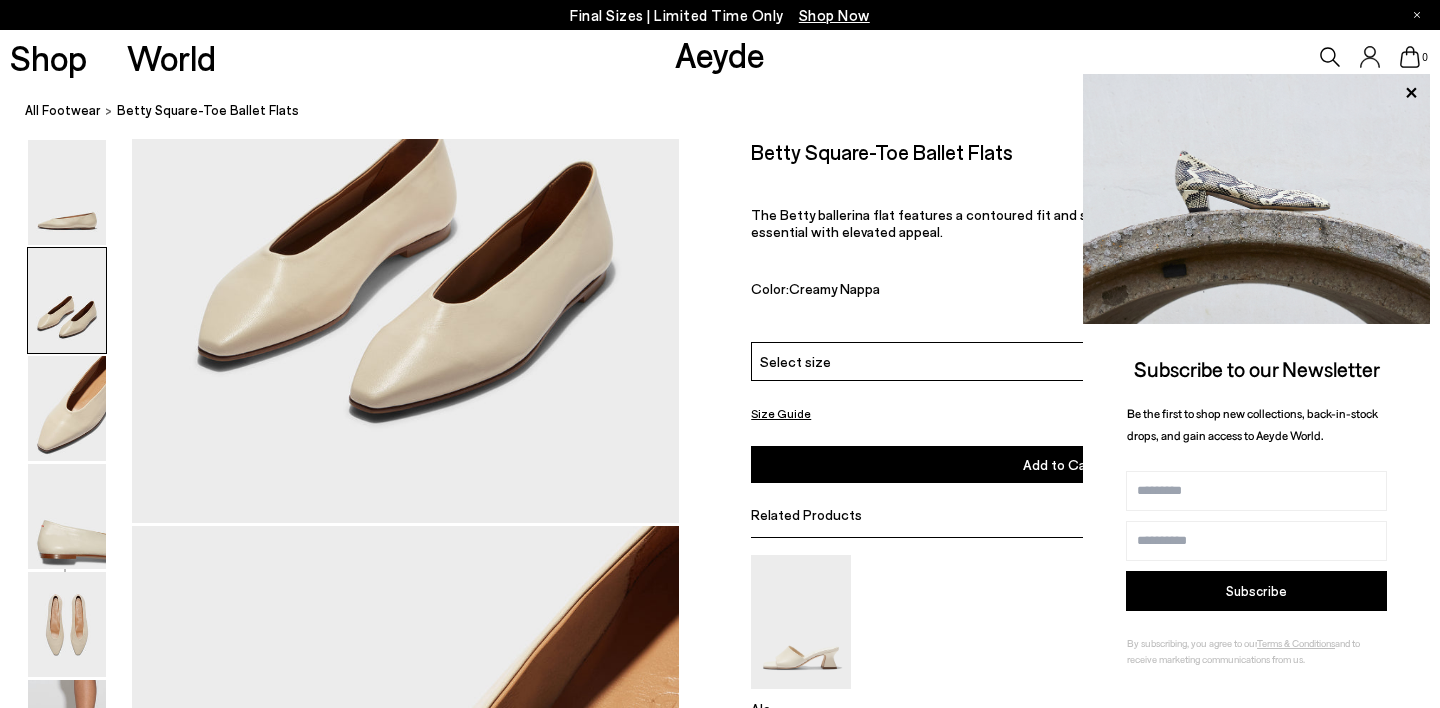 click on "Select size" at bounding box center [1059, 361] 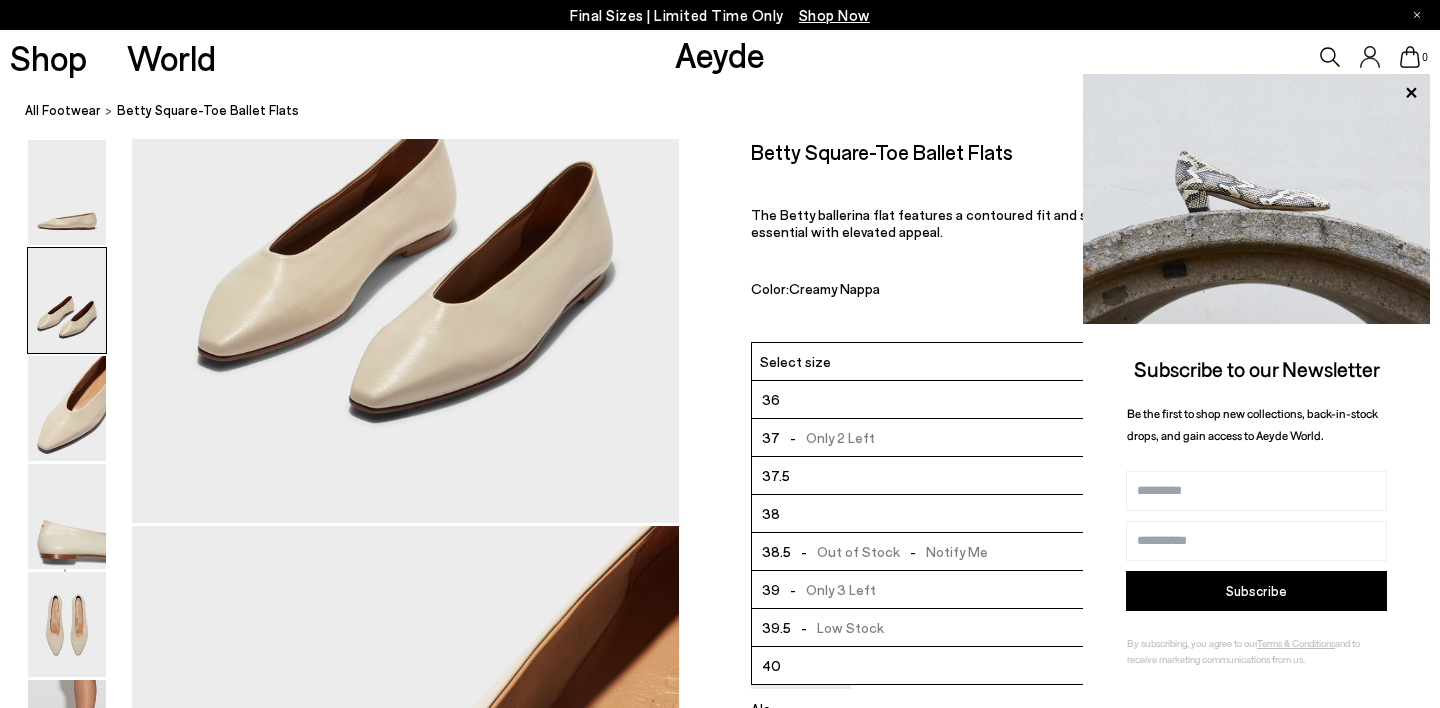 click on "37
- Only 2 Left" at bounding box center [1059, 438] 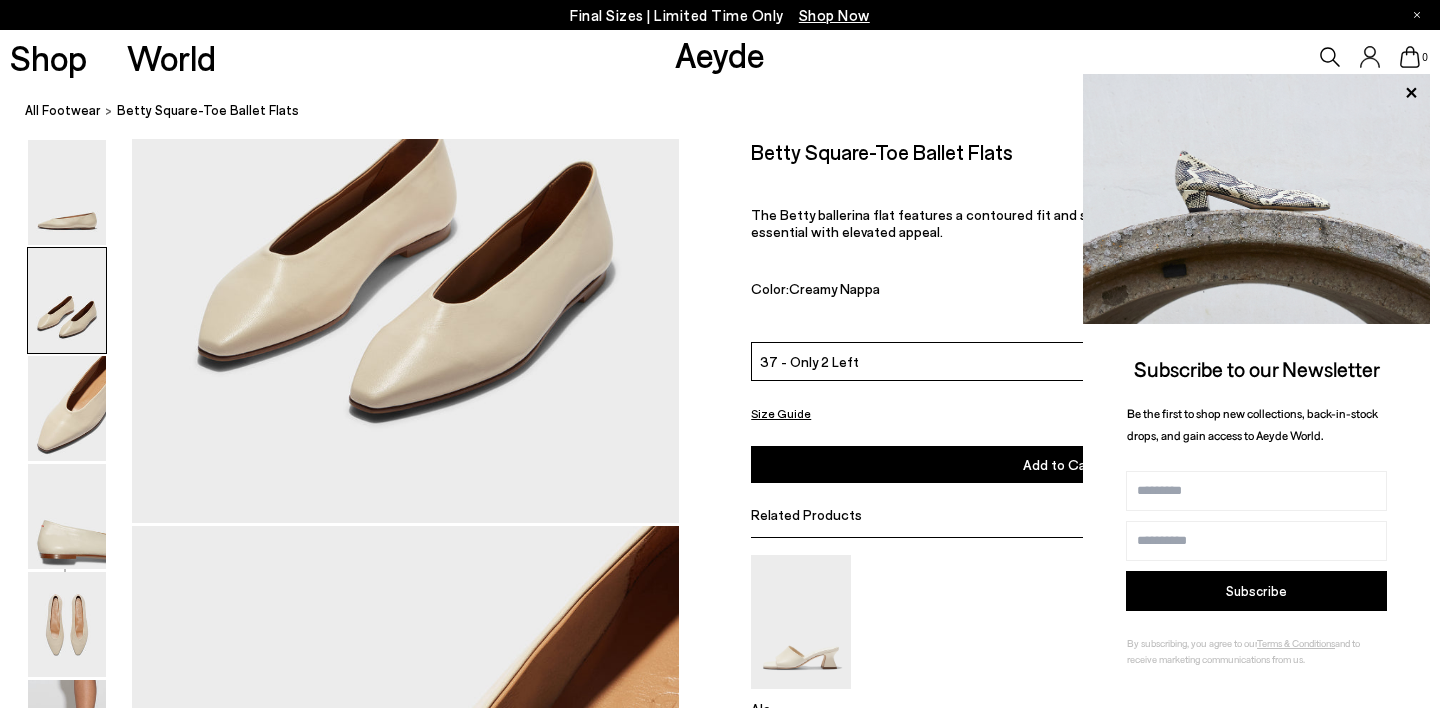 click on "Add to Cart Select a Size First" at bounding box center (1059, 464) 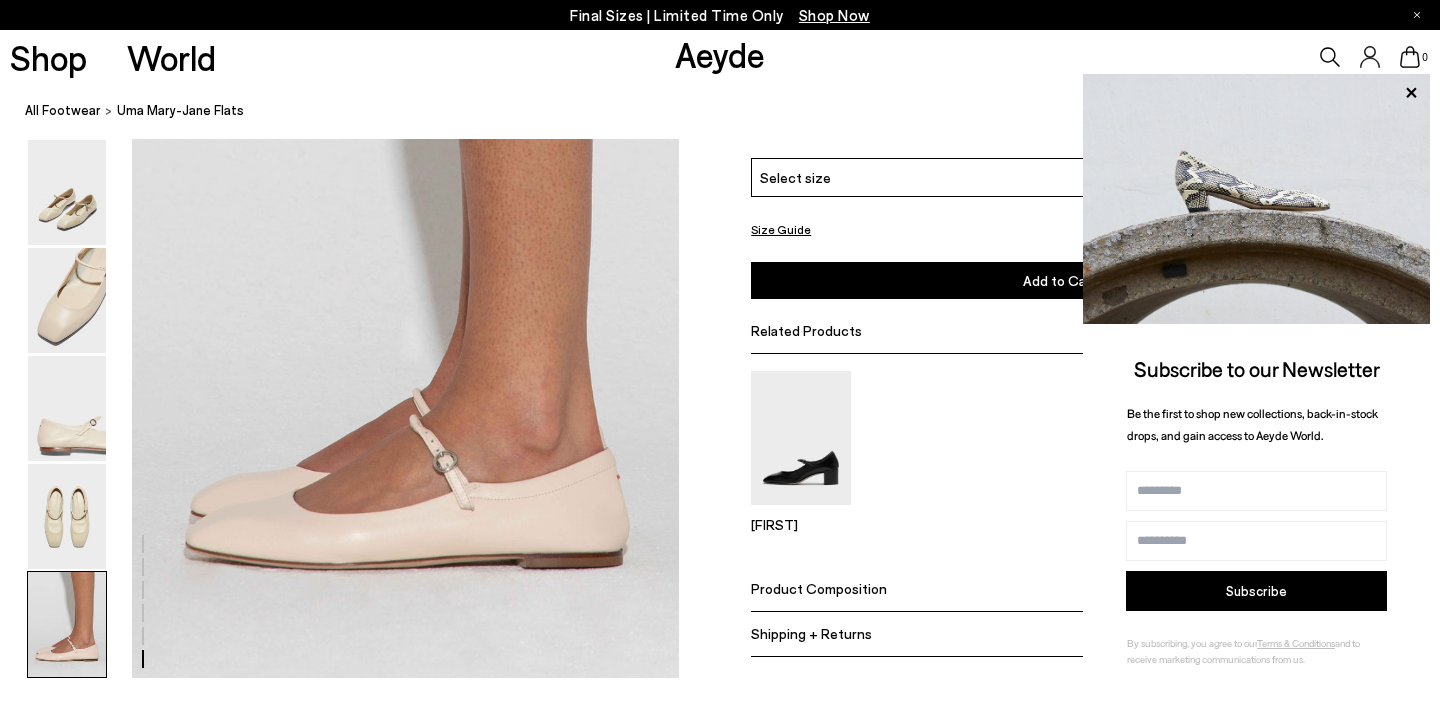 scroll, scrollTop: 3699, scrollLeft: 0, axis: vertical 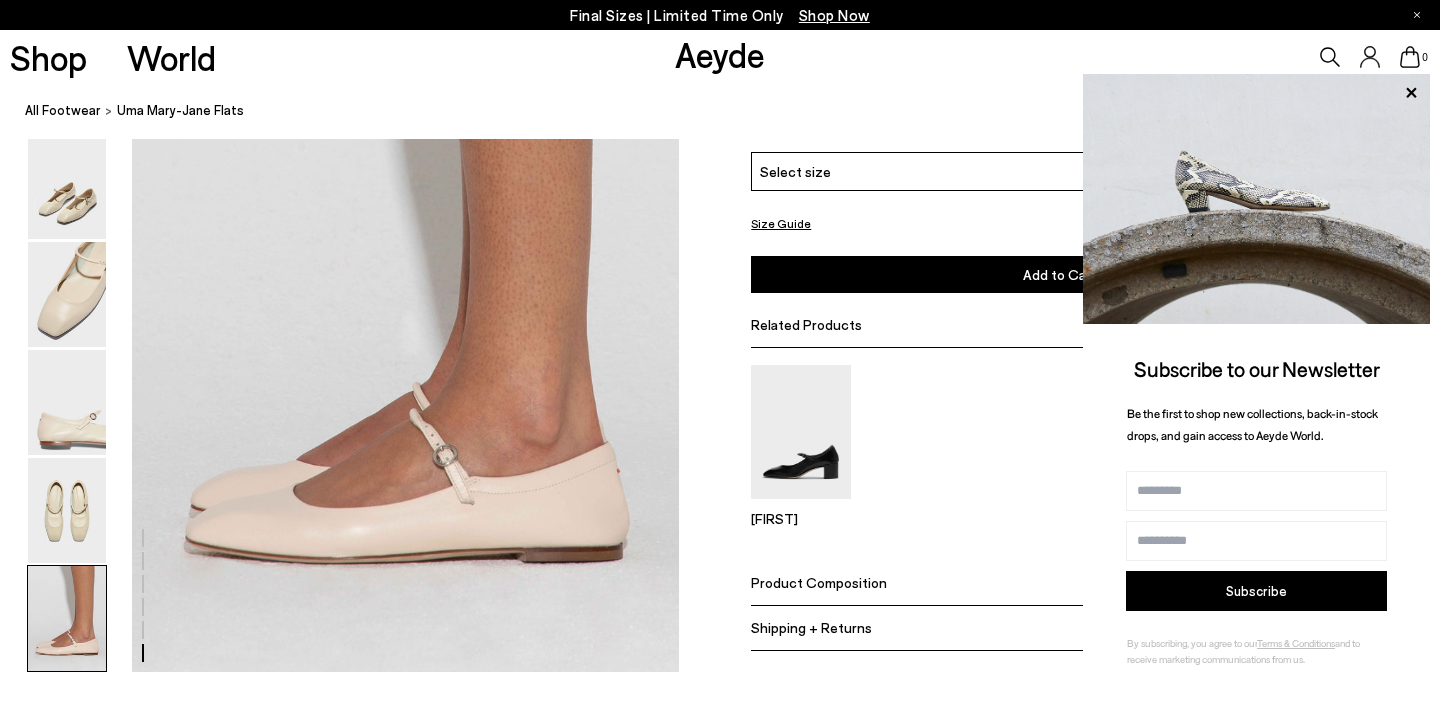 click on "Select size" at bounding box center (1059, 172) 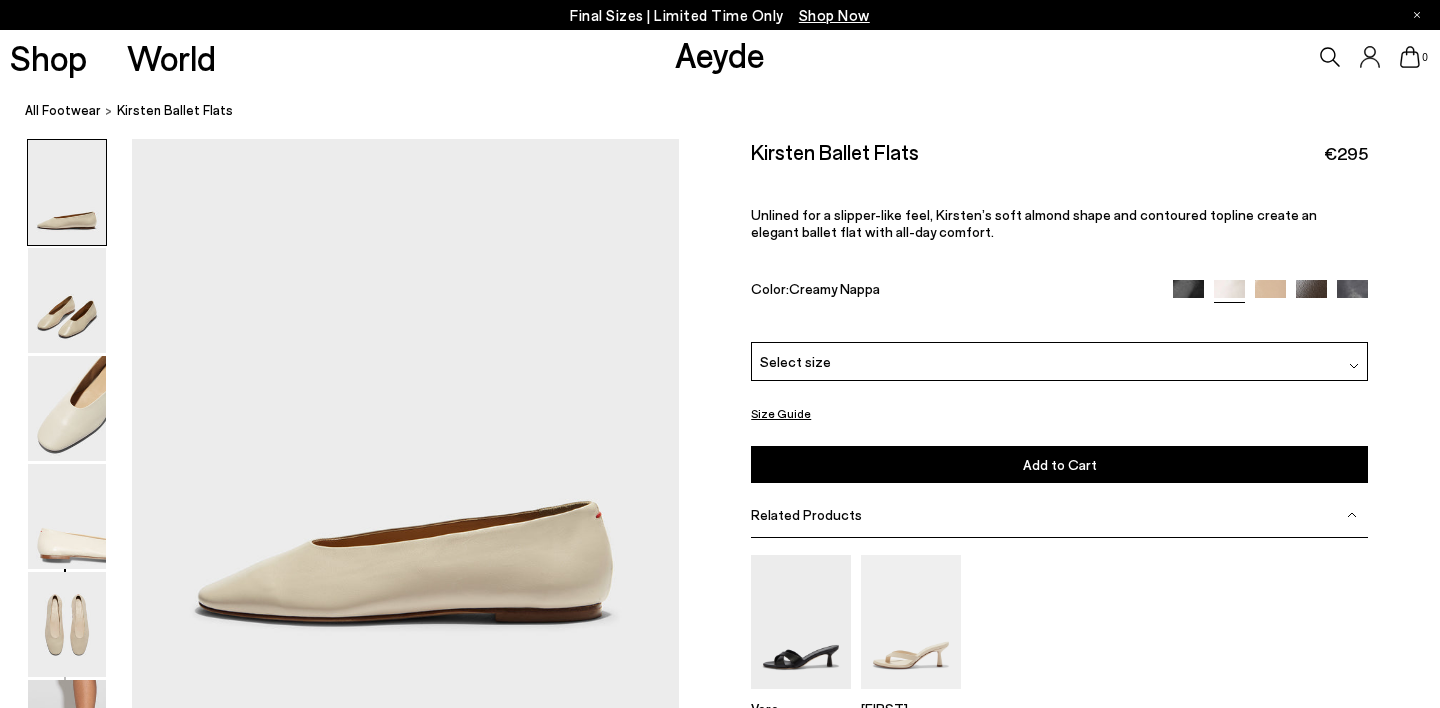 scroll, scrollTop: 0, scrollLeft: 0, axis: both 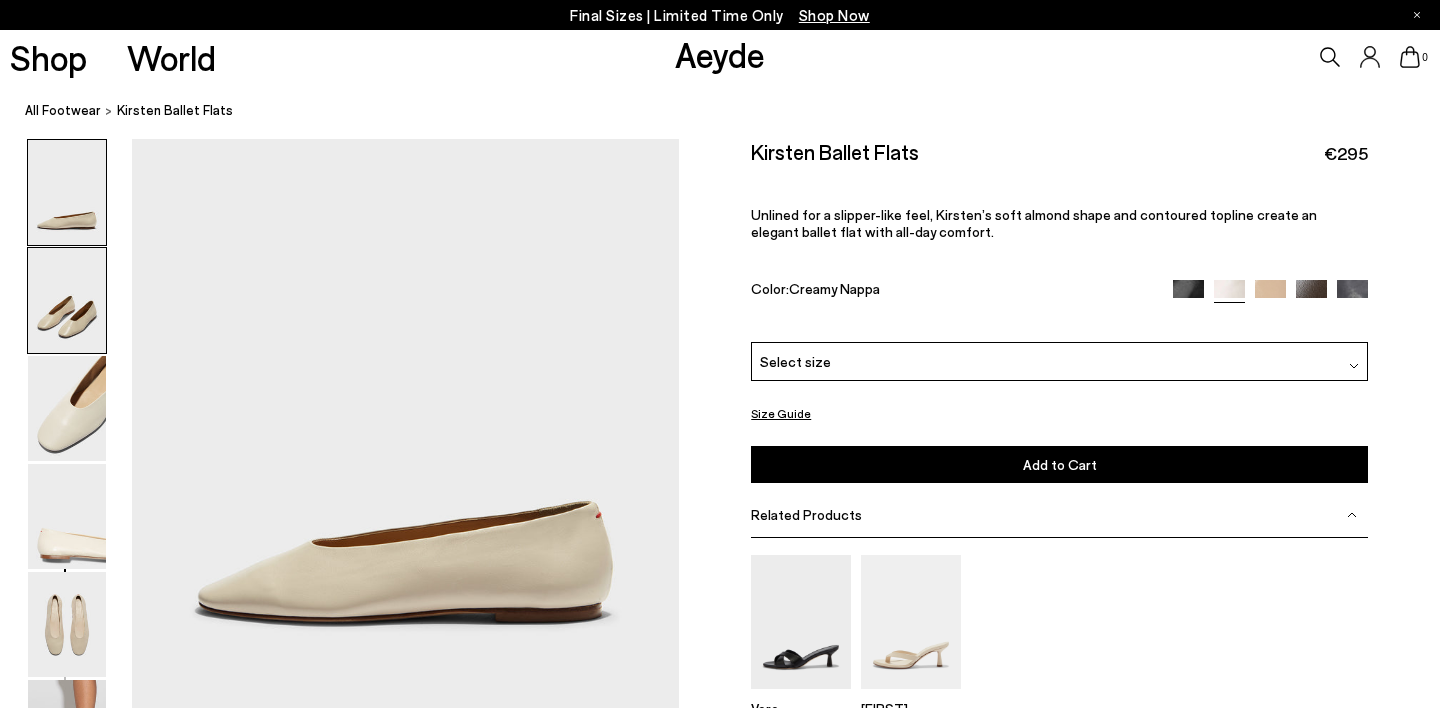 click at bounding box center (67, 300) 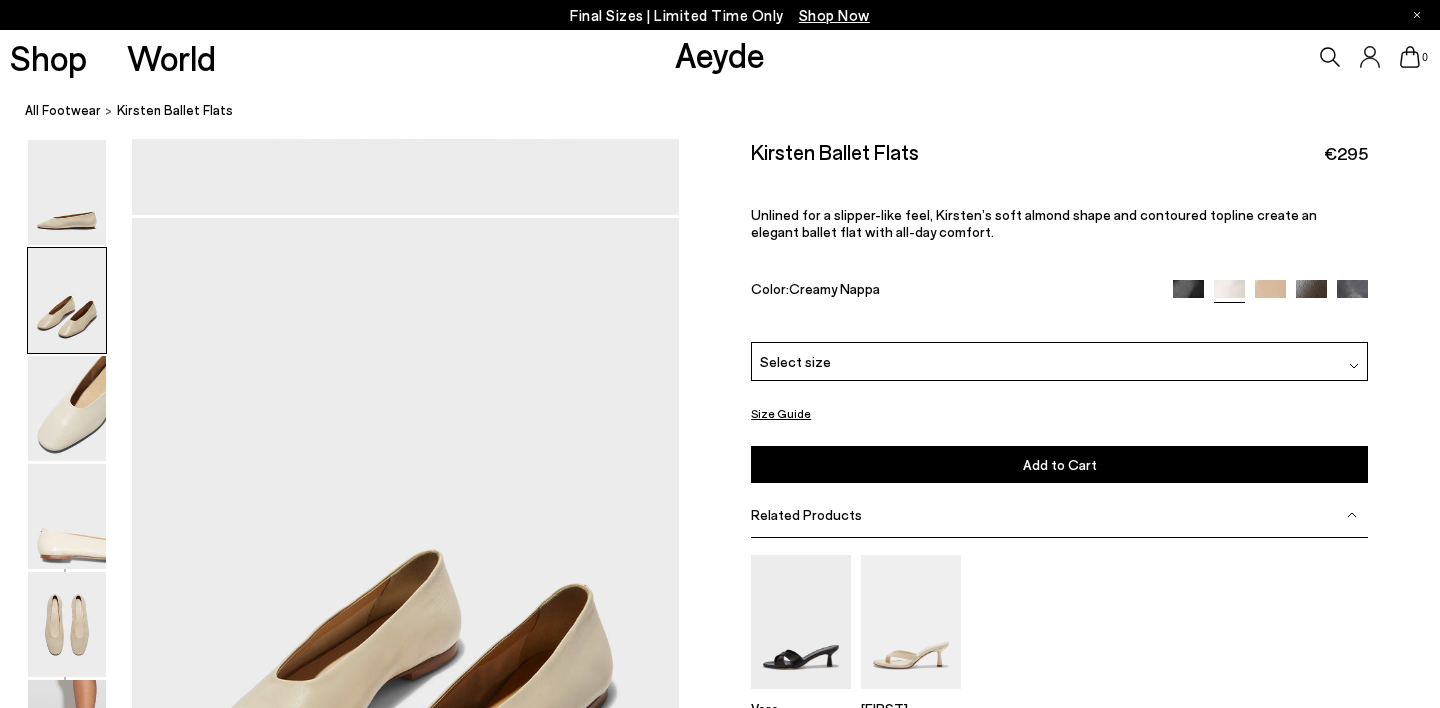 scroll, scrollTop: 573, scrollLeft: 0, axis: vertical 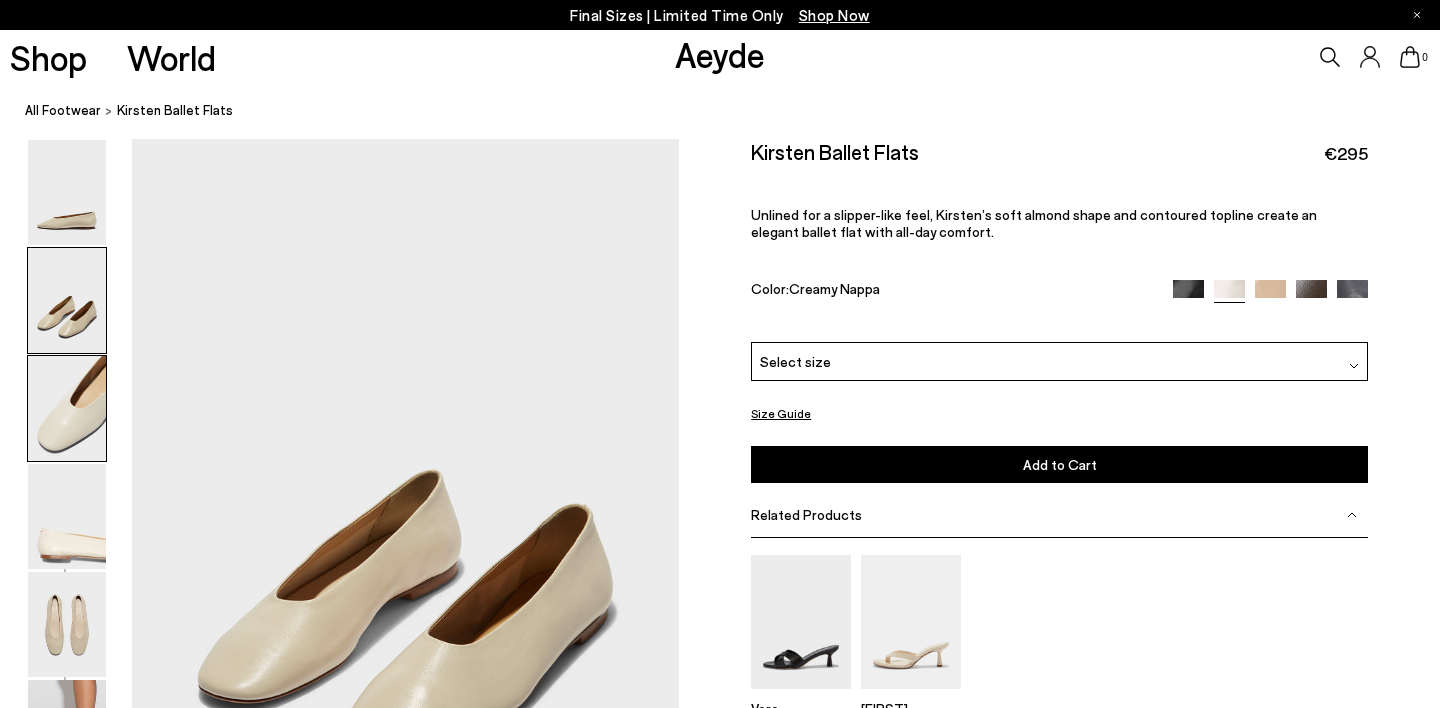 click at bounding box center (67, 408) 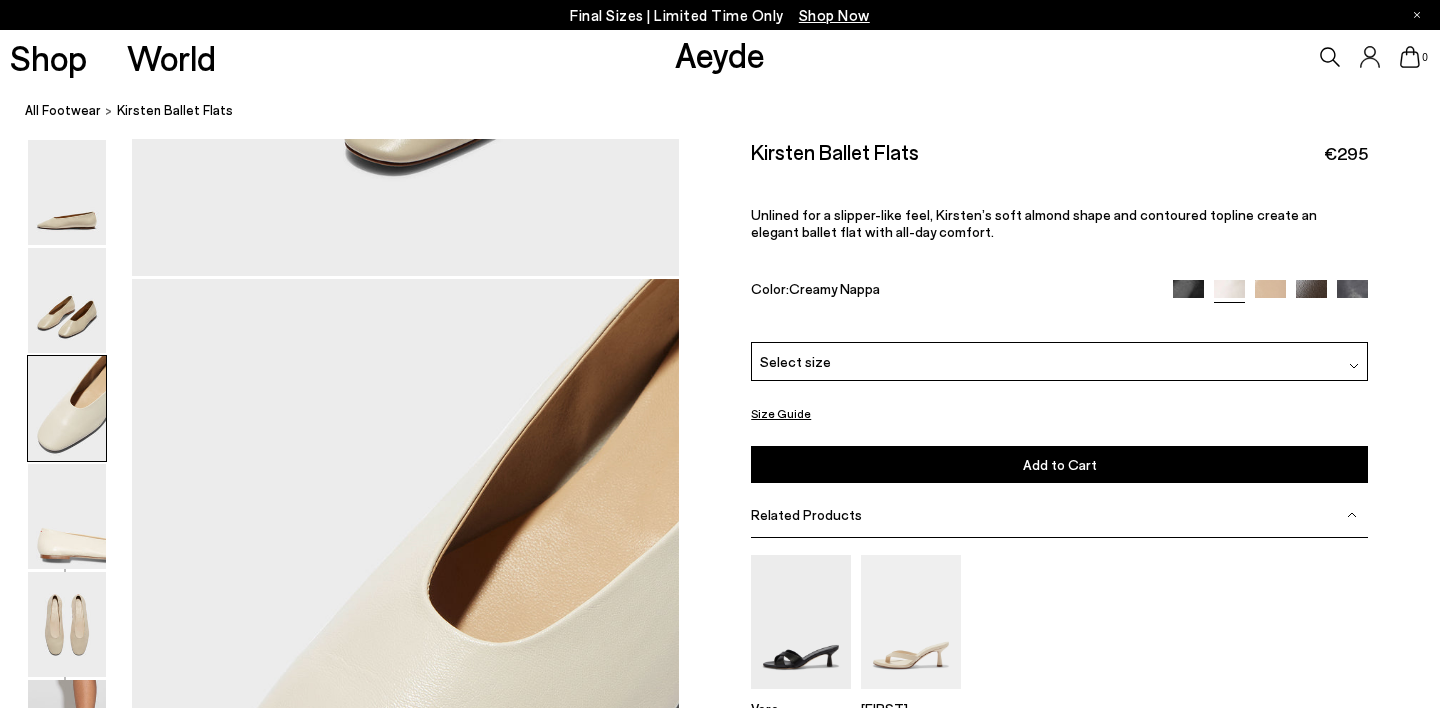 scroll, scrollTop: 1305, scrollLeft: 0, axis: vertical 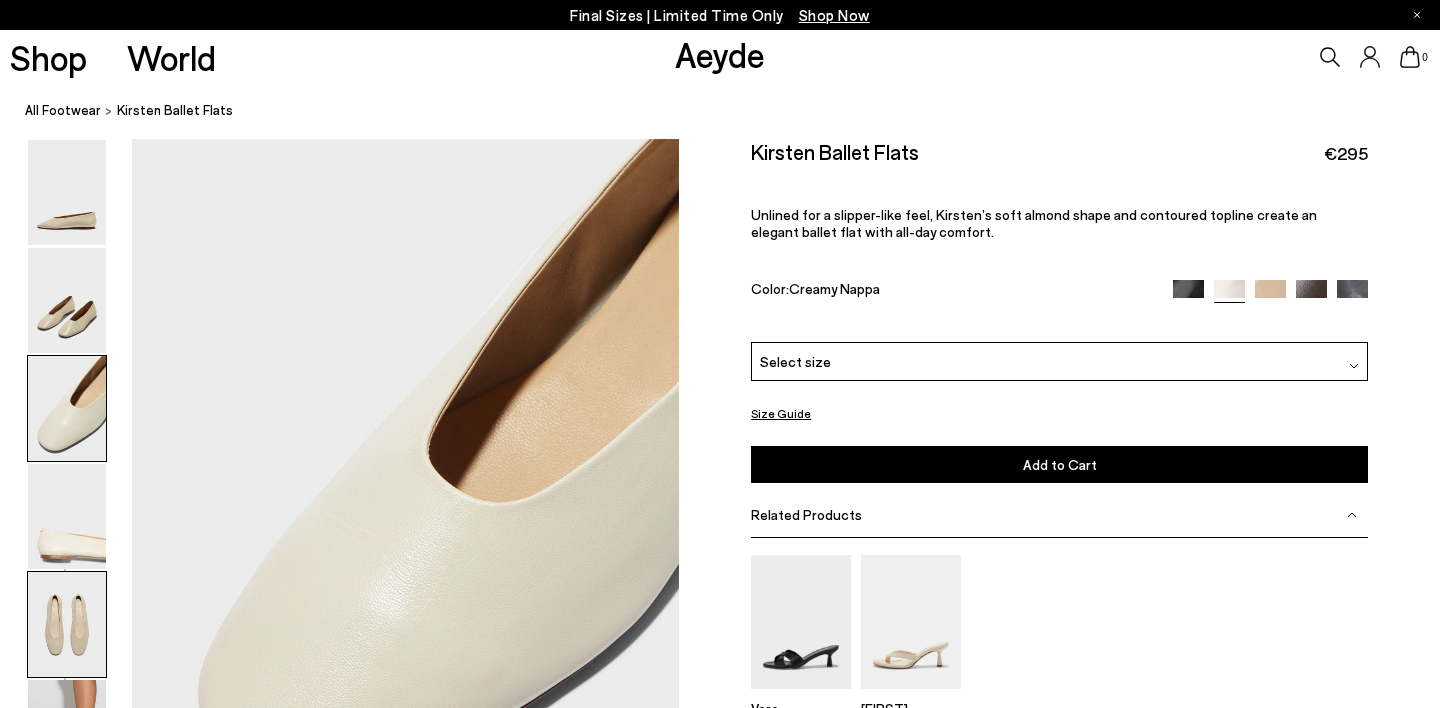 click at bounding box center (67, 624) 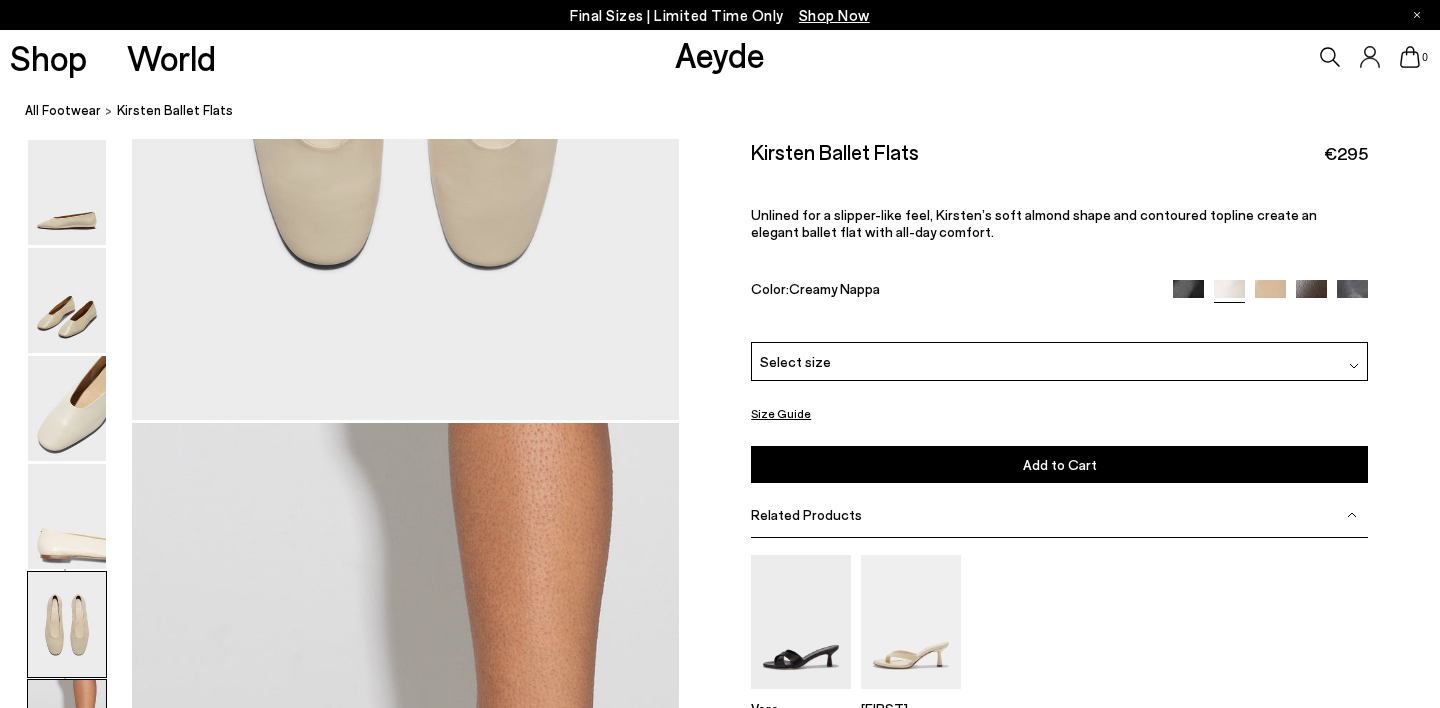 click at bounding box center (67, 732) 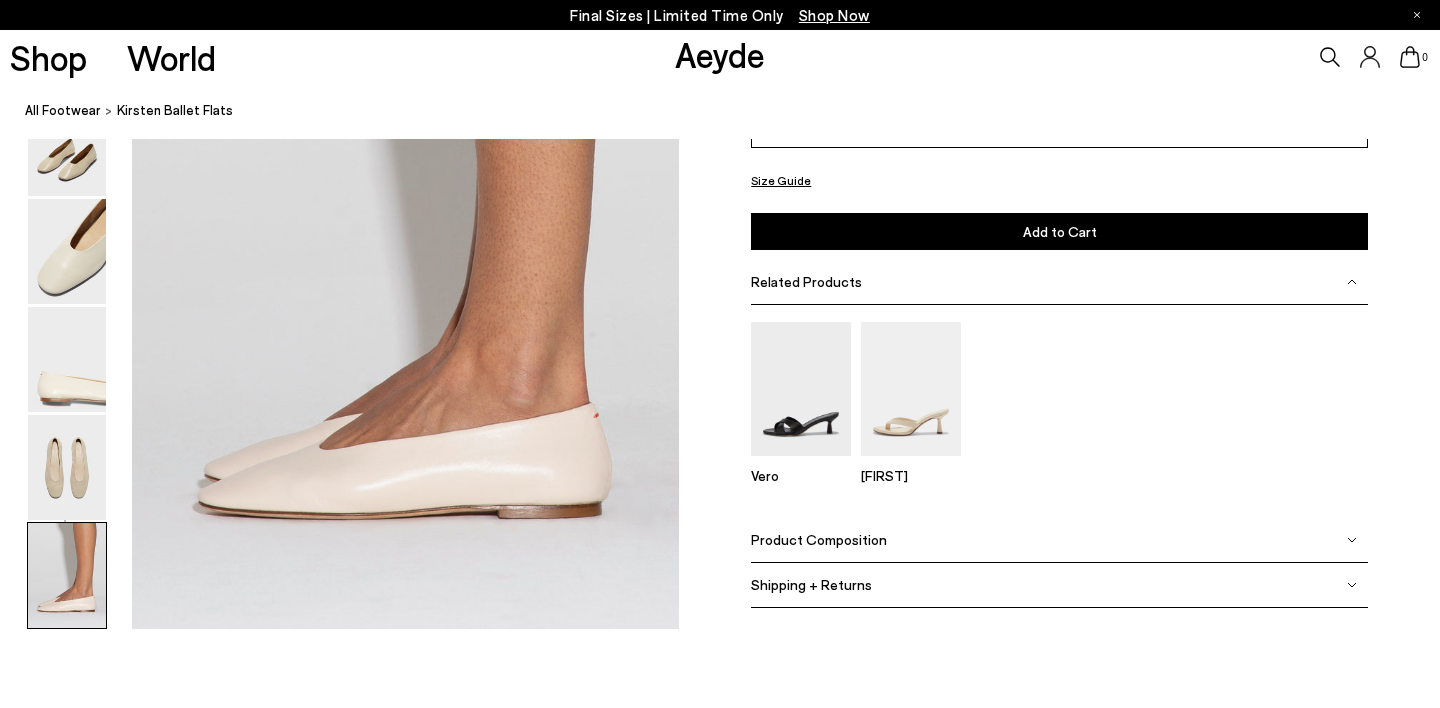 scroll, scrollTop: 3586, scrollLeft: 0, axis: vertical 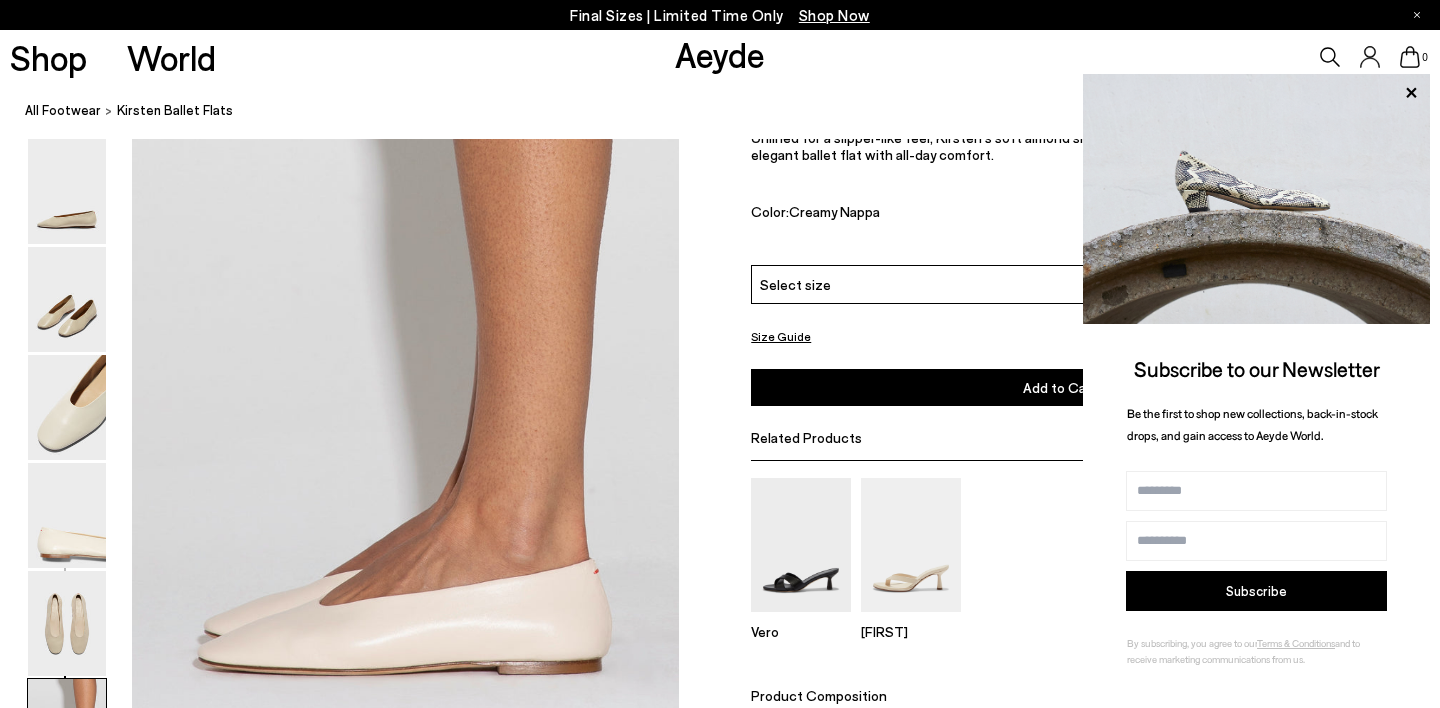 click on "Select size" at bounding box center (1059, 285) 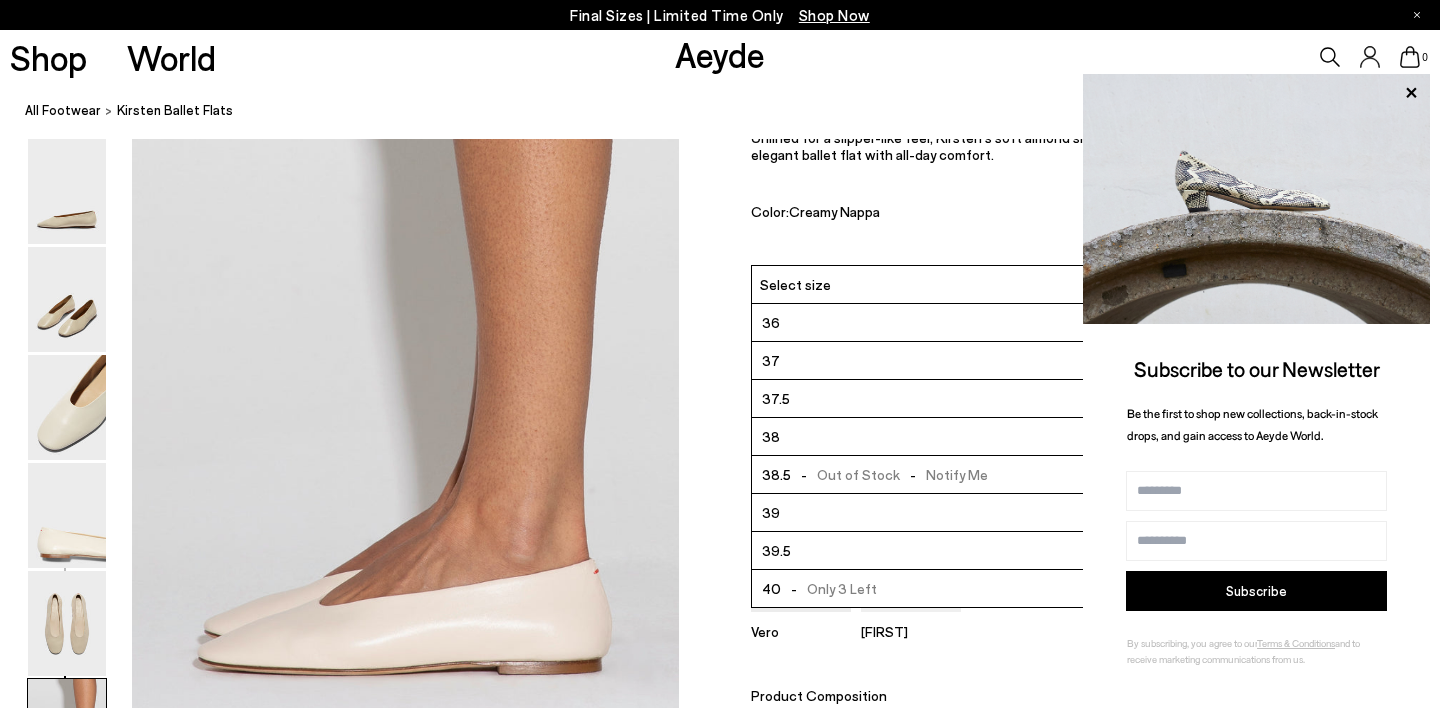 click on "37.5" at bounding box center (1059, 400) 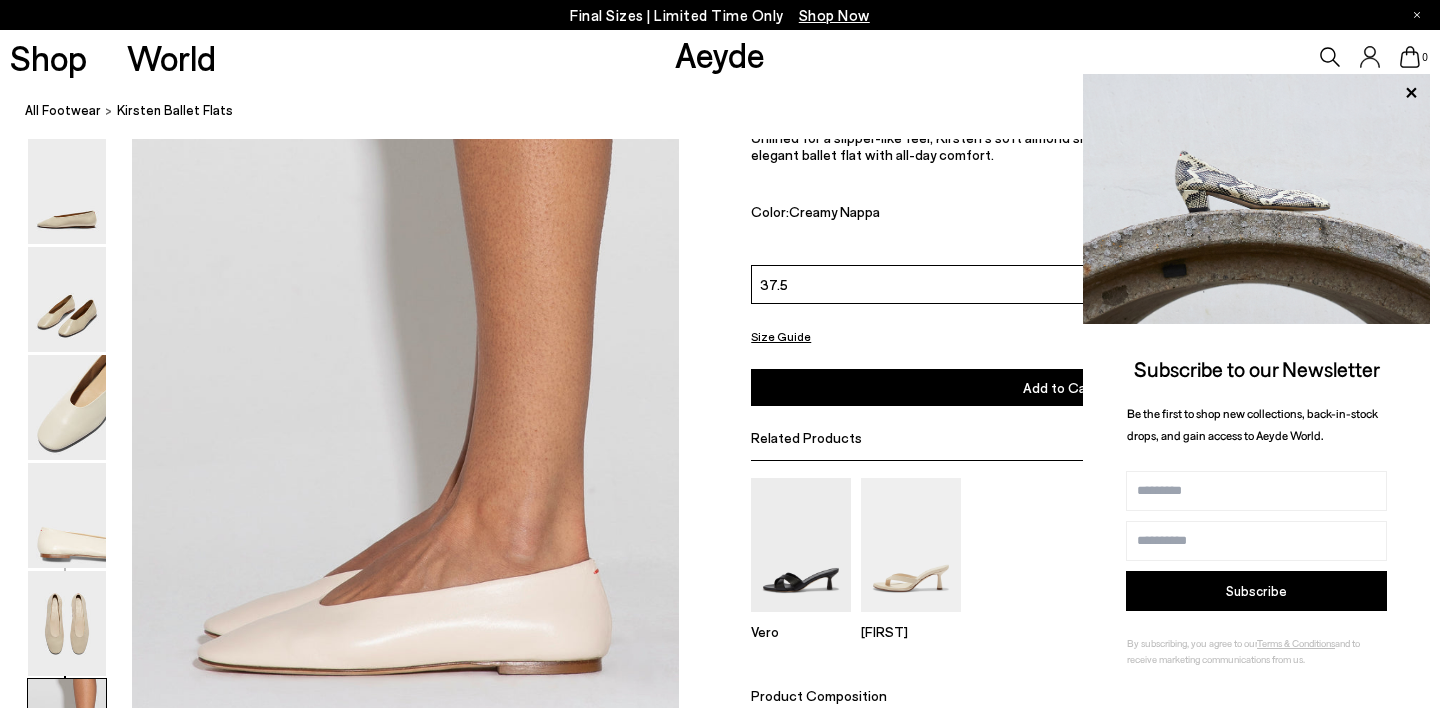 click on "Add to Cart Select a Size First" at bounding box center [1059, 387] 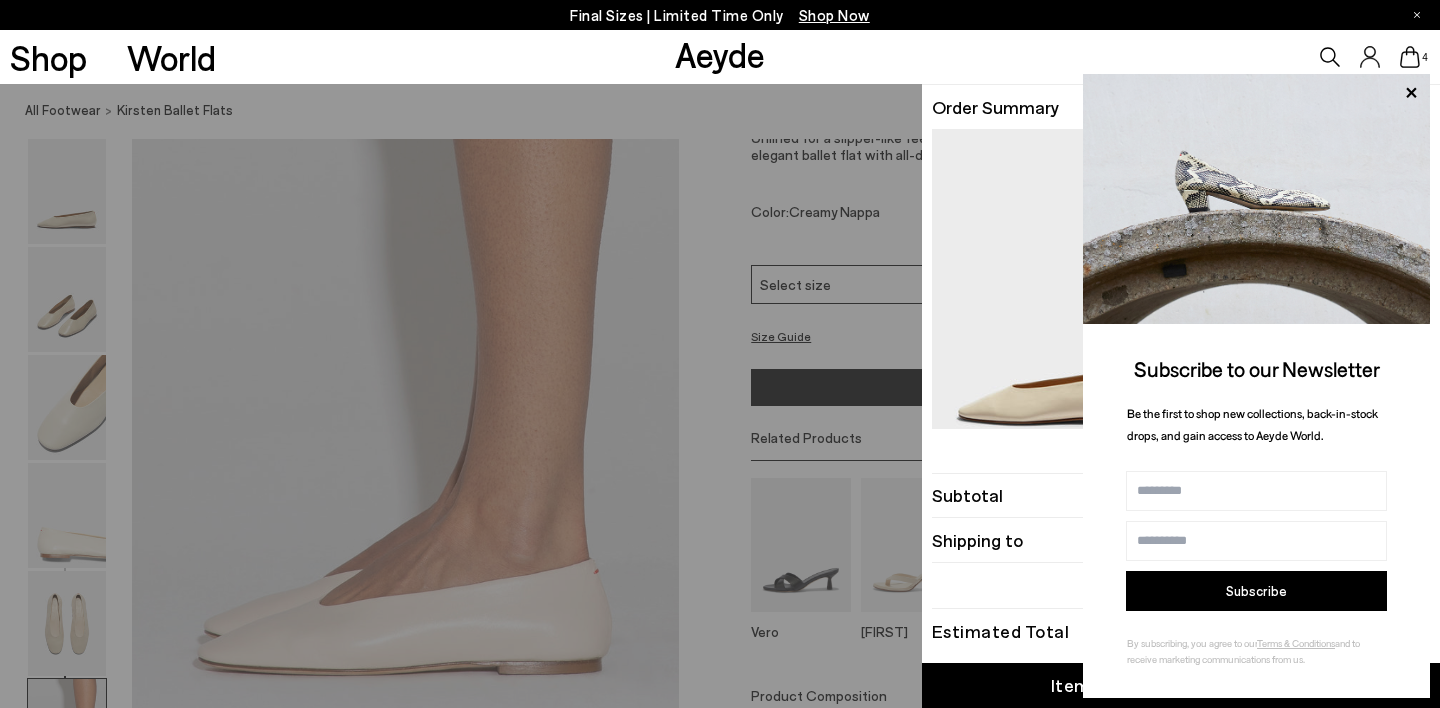 click 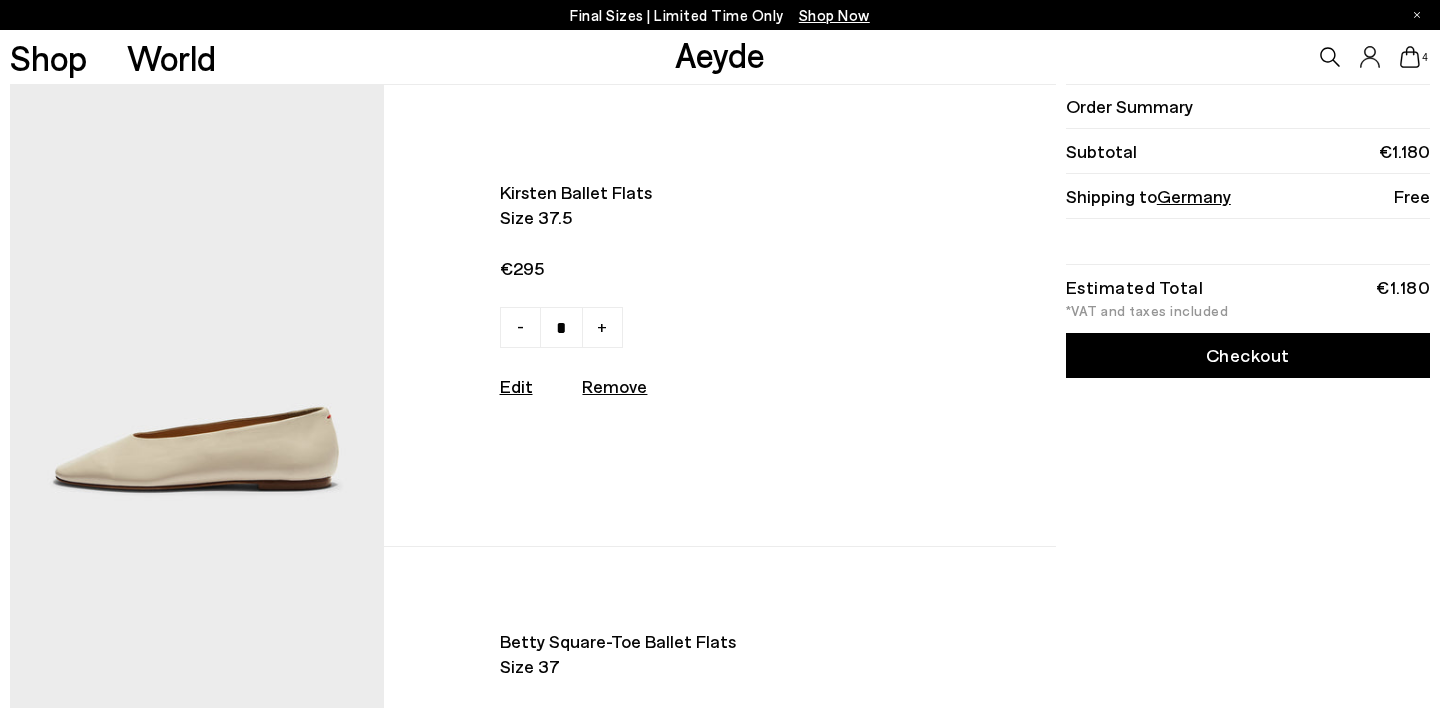 scroll, scrollTop: 0, scrollLeft: 0, axis: both 